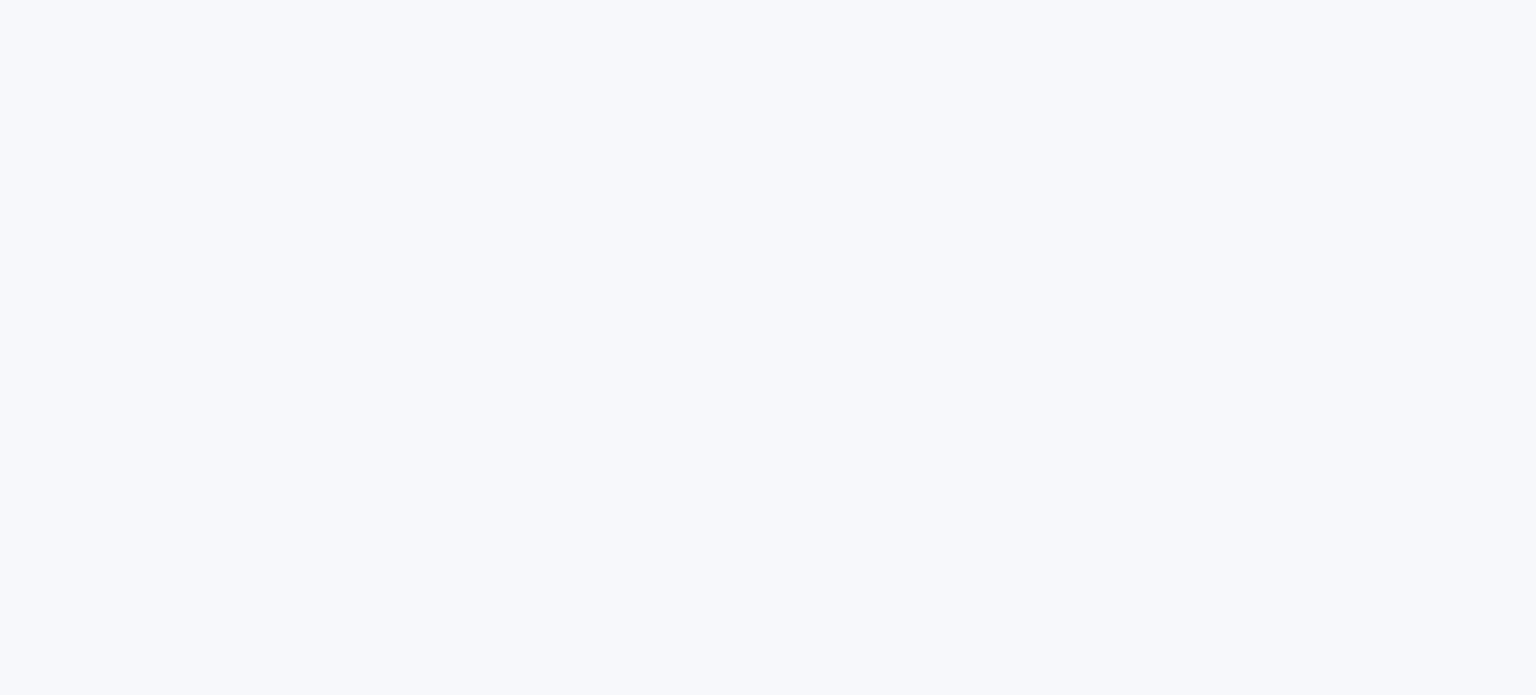 scroll, scrollTop: 0, scrollLeft: 0, axis: both 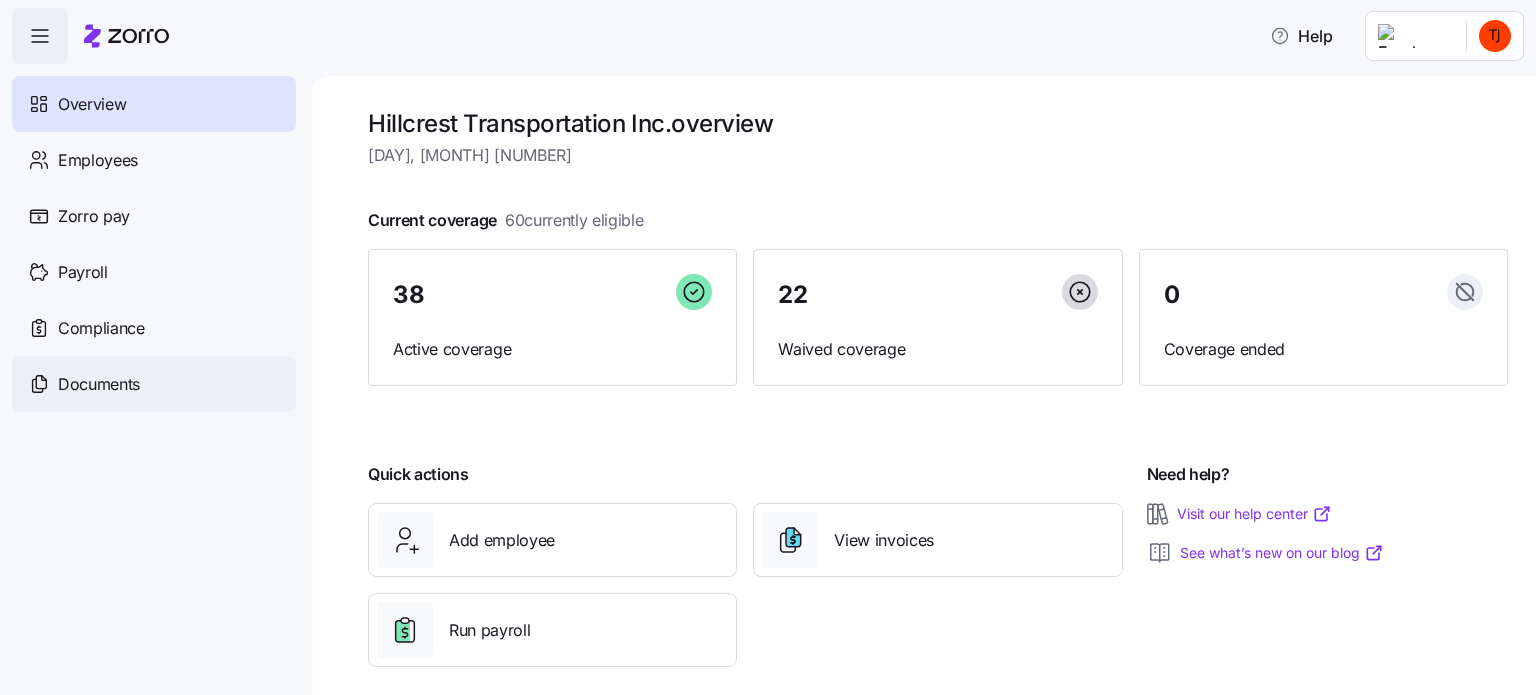 click on "Documents" at bounding box center [99, 384] 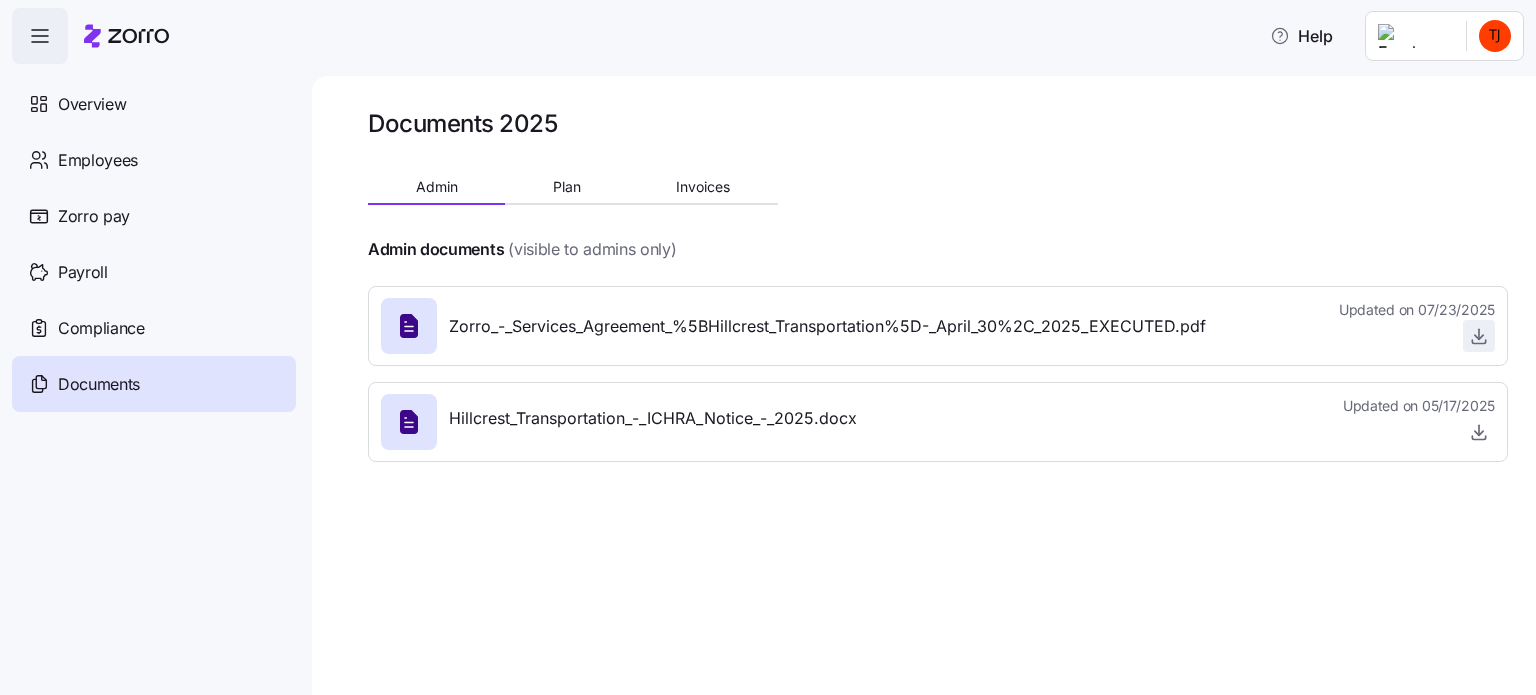 click 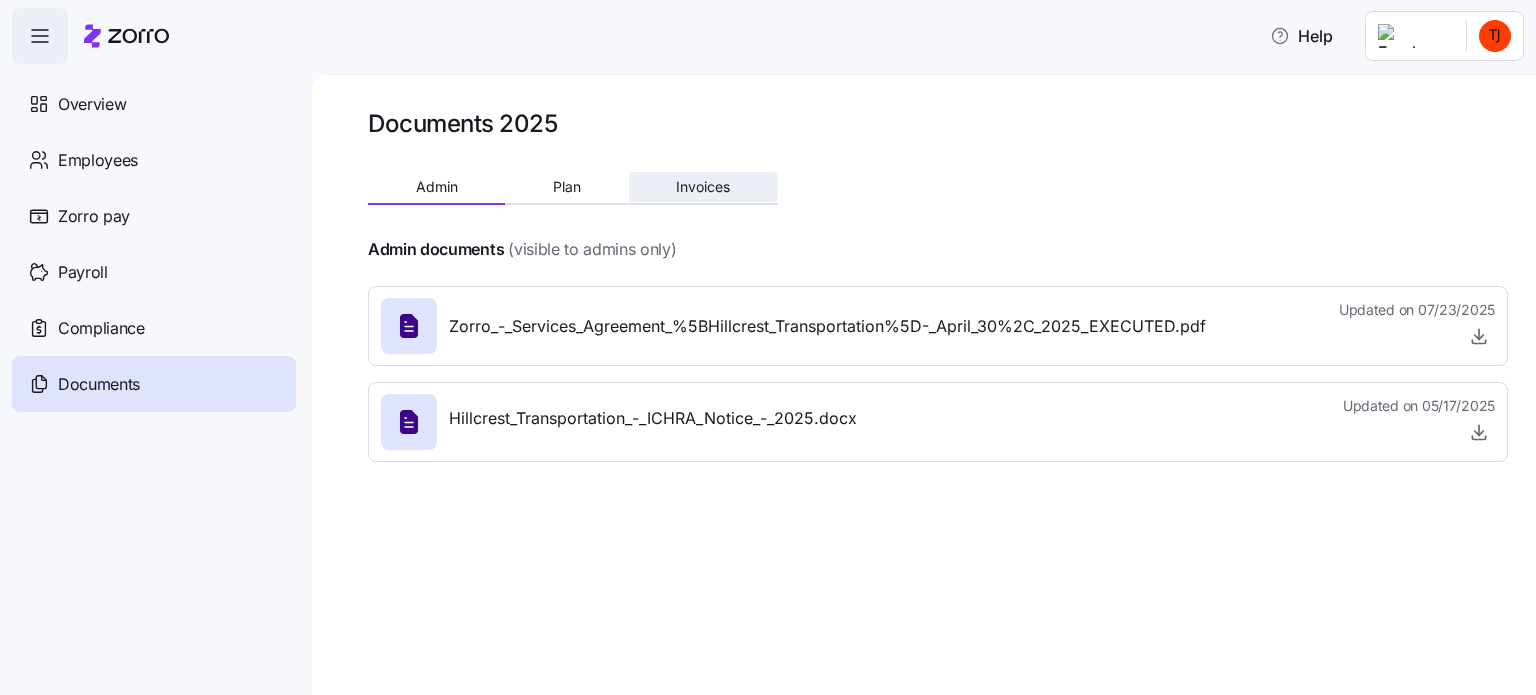 click on "Invoices" at bounding box center [703, 187] 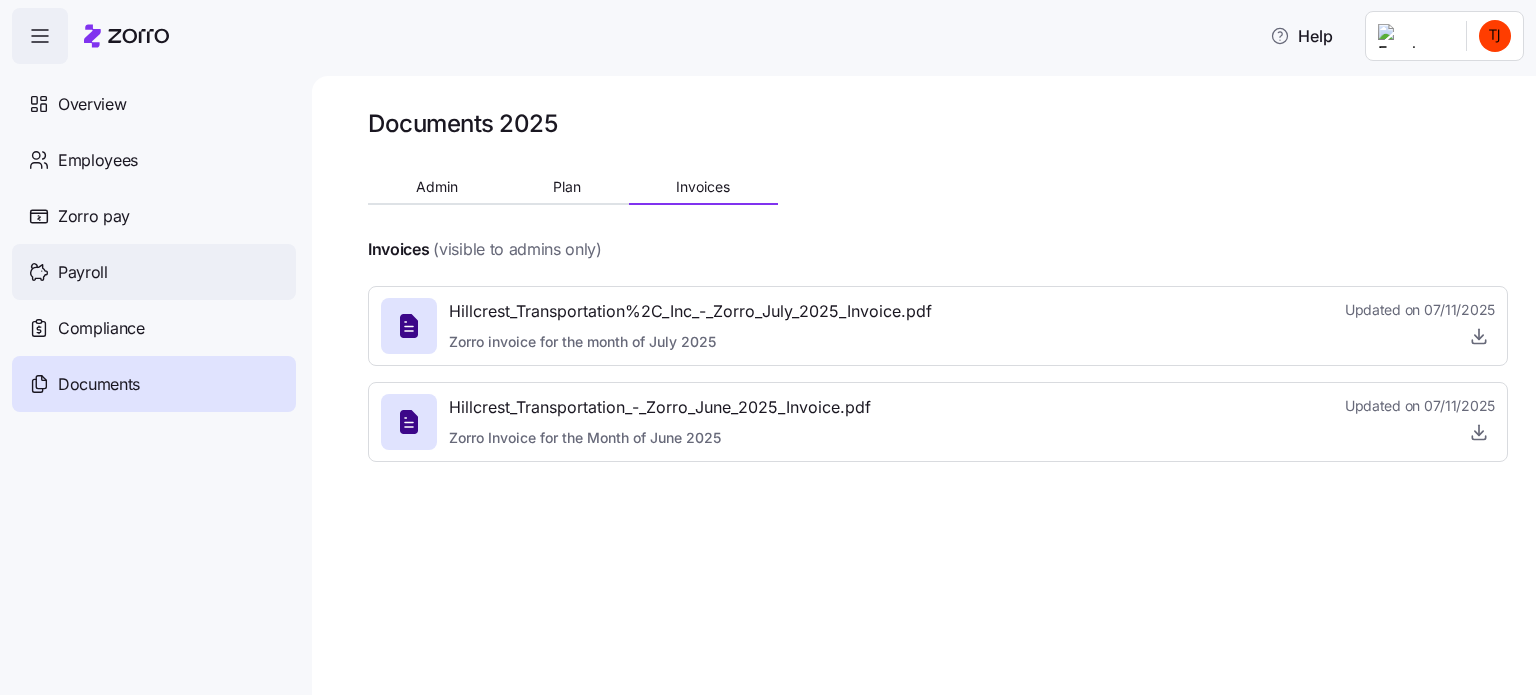 click on "Payroll" at bounding box center (83, 272) 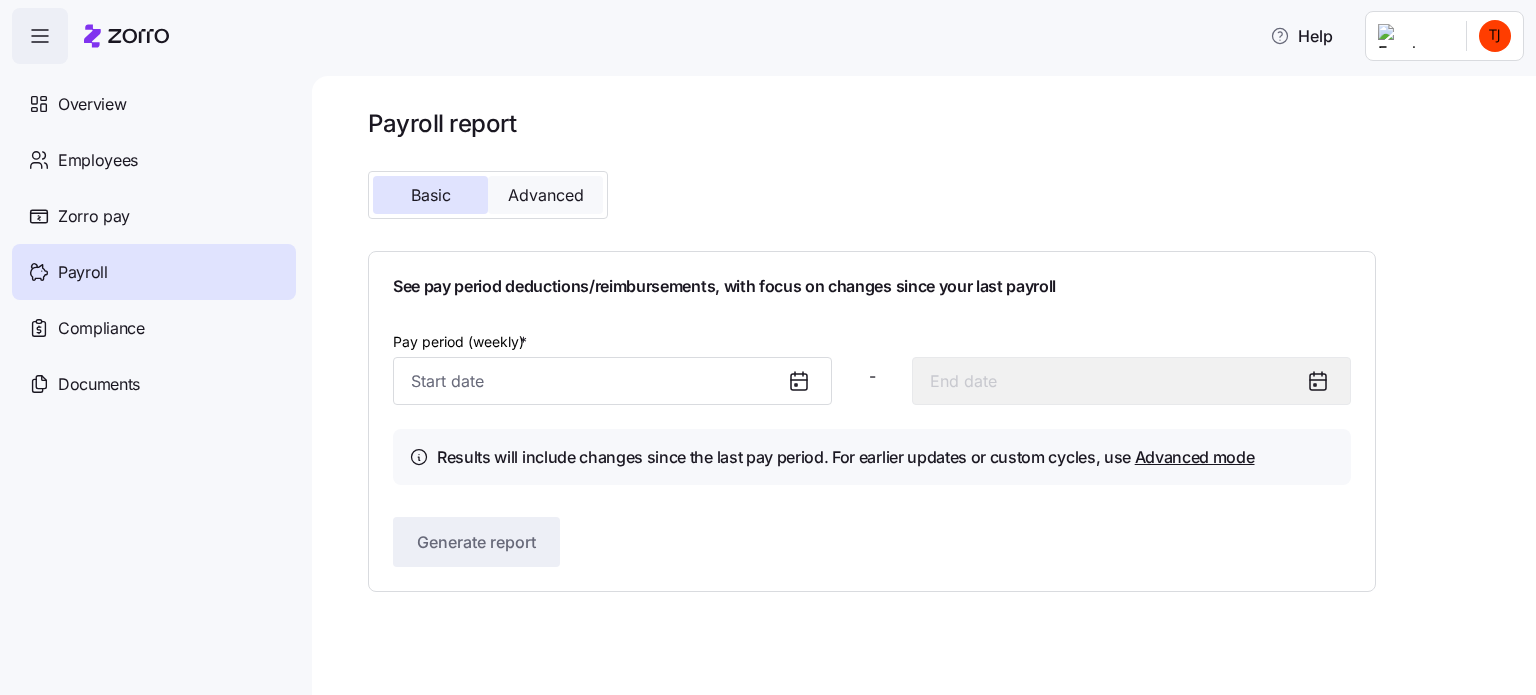 click on "Advanced" at bounding box center (546, 195) 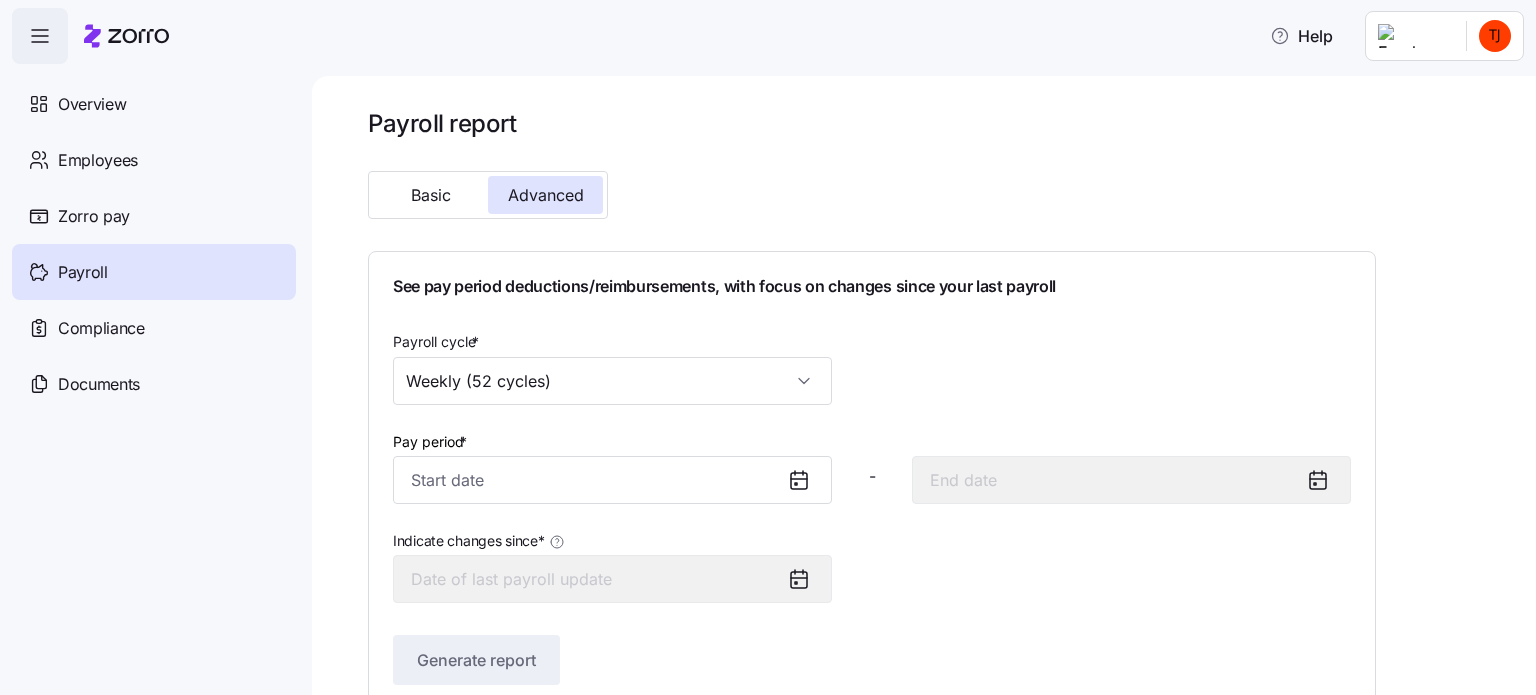 scroll, scrollTop: 37, scrollLeft: 0, axis: vertical 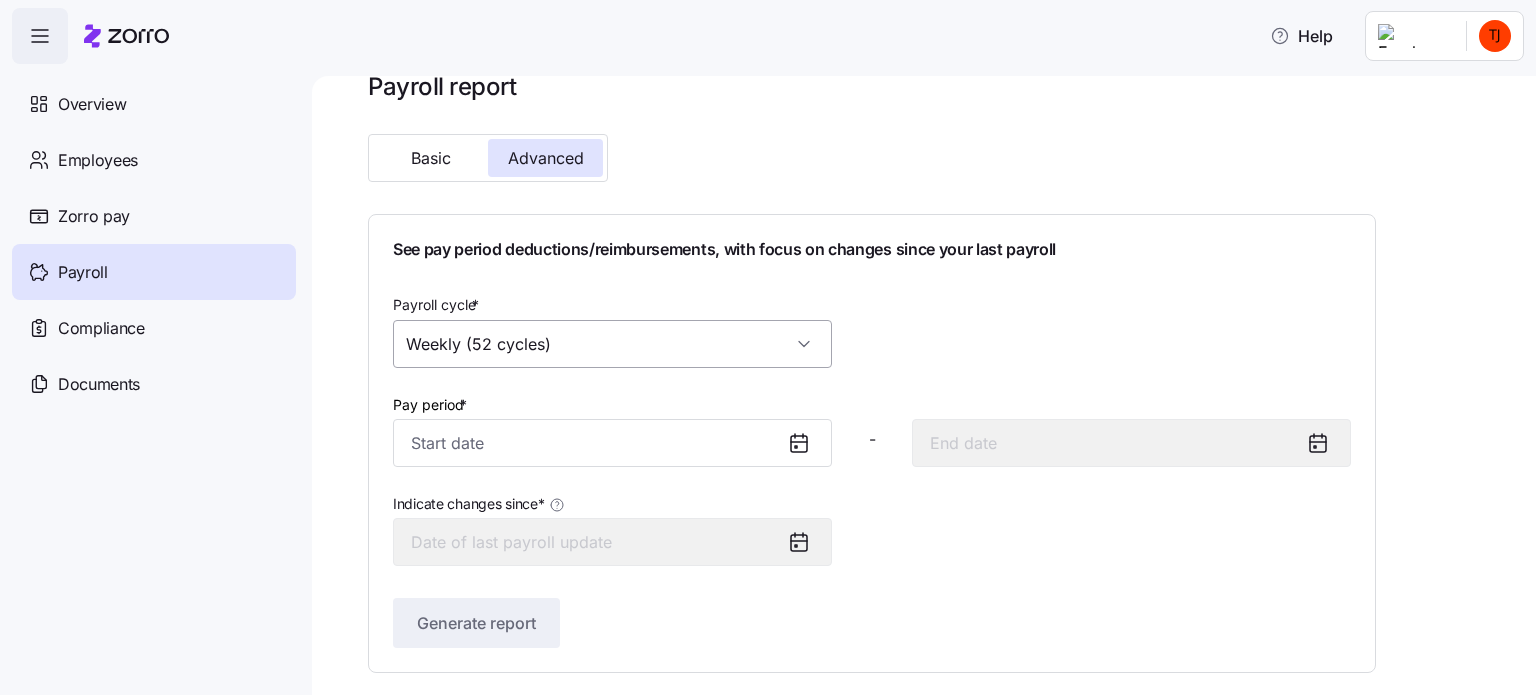 click on "Weekly (52 cycles)" at bounding box center [612, 344] 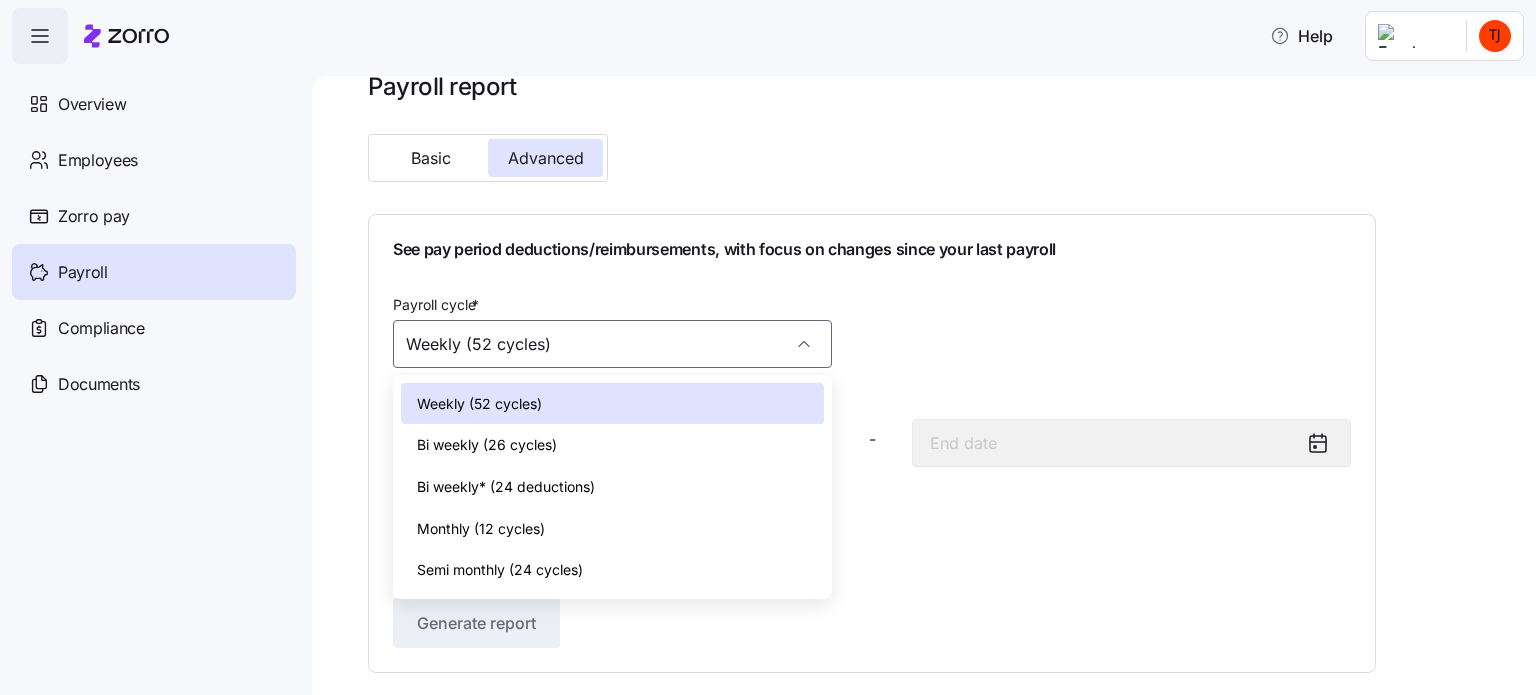 click on "Monthly (12 cycles)" at bounding box center [481, 529] 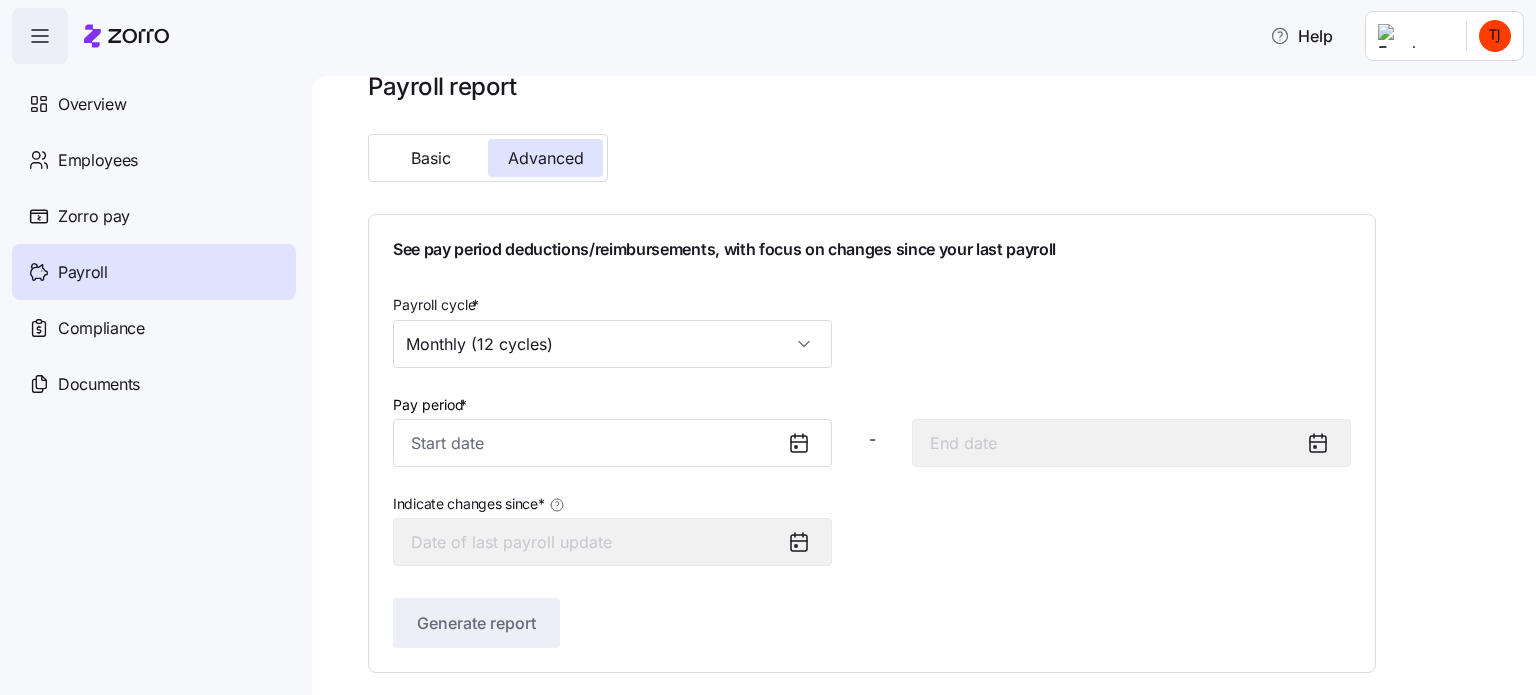 click on "Payroll cycle  * Monthly (12 cycles)" at bounding box center [872, 330] 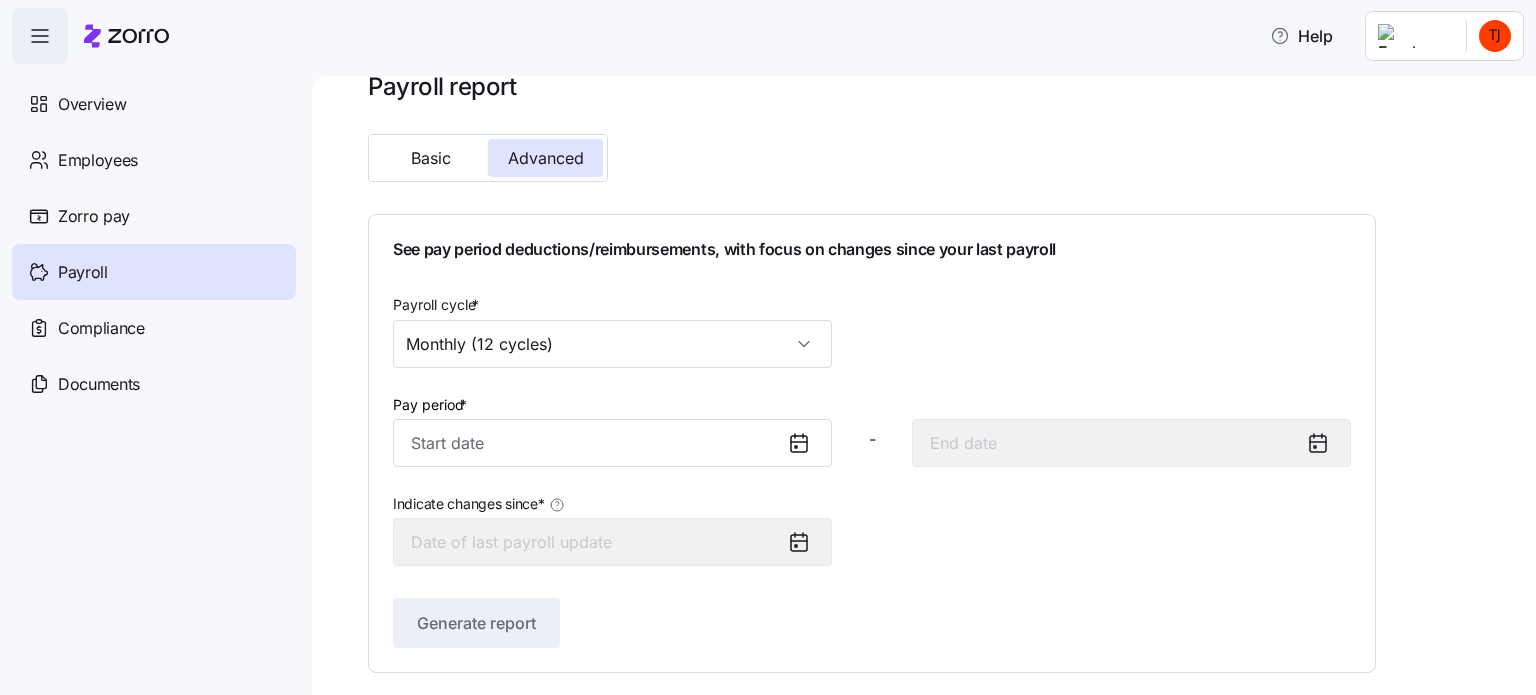 click on "Payroll cycle  * Monthly (12 cycles)" at bounding box center (872, 330) 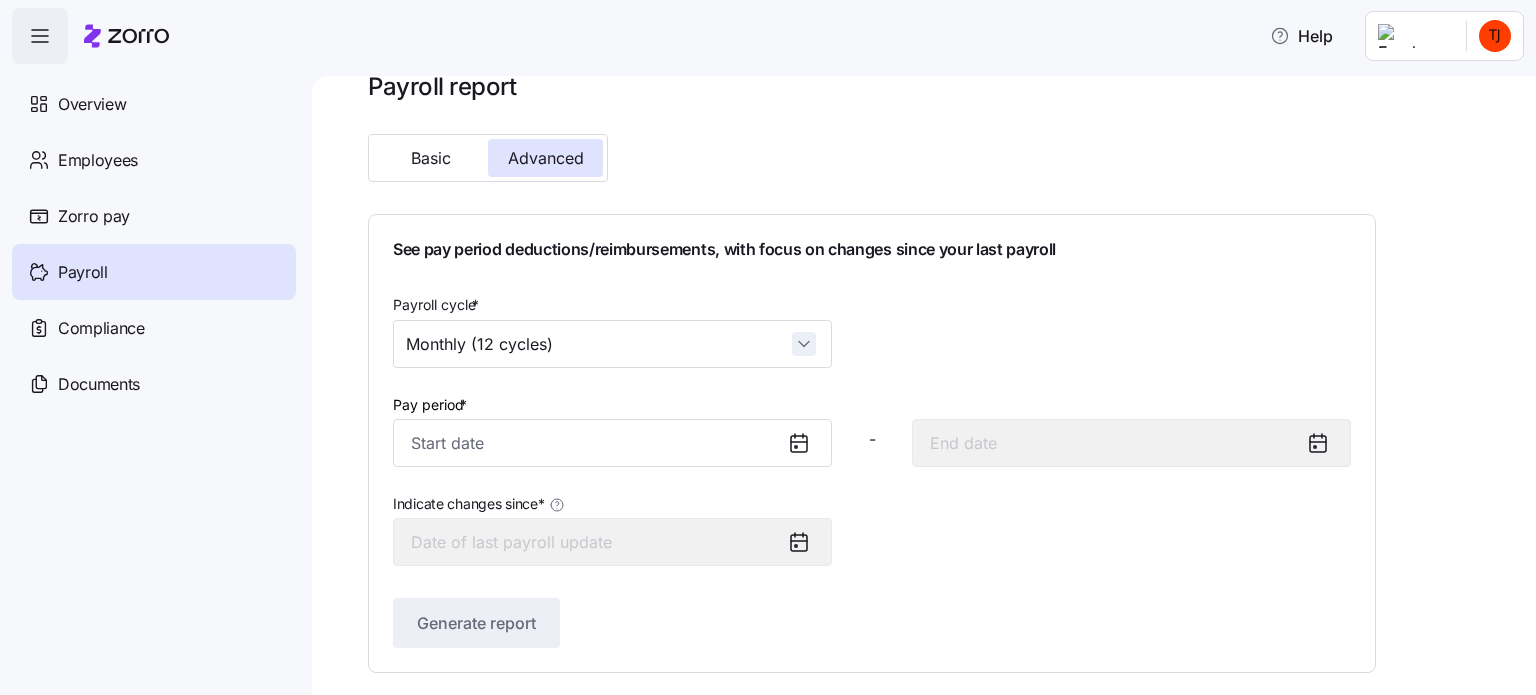 click on "Monthly (12 cycles)" at bounding box center (612, 344) 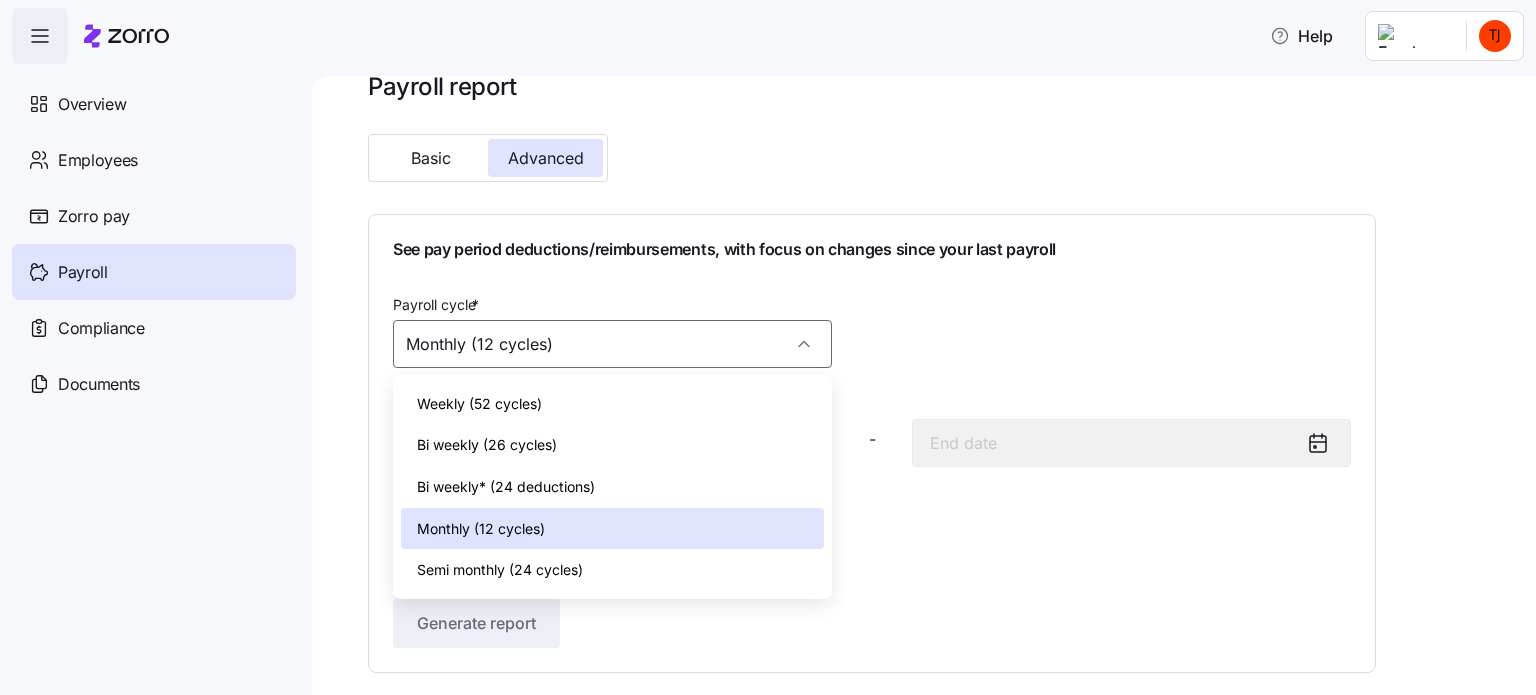 click on "Weekly (52 cycles)" at bounding box center (479, 404) 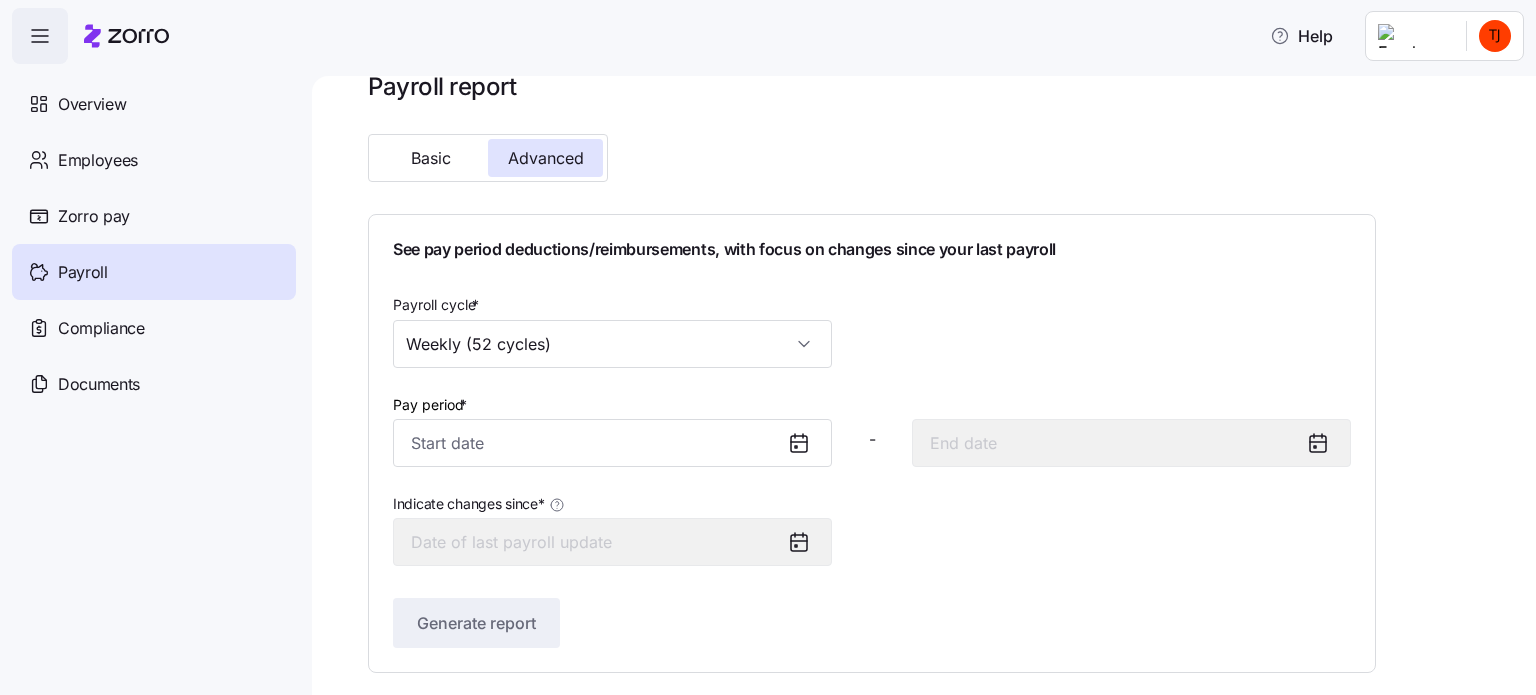 click 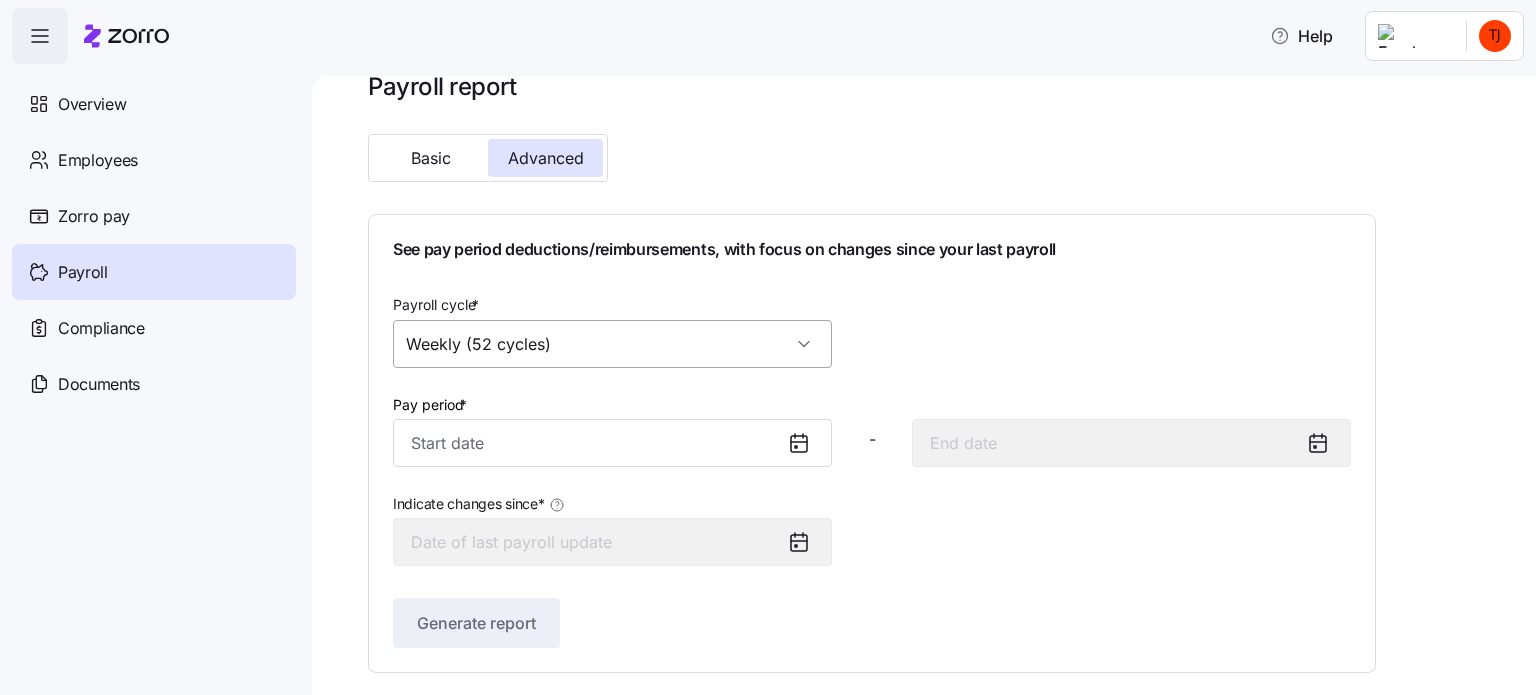 click on "Weekly (52 cycles)" at bounding box center [612, 344] 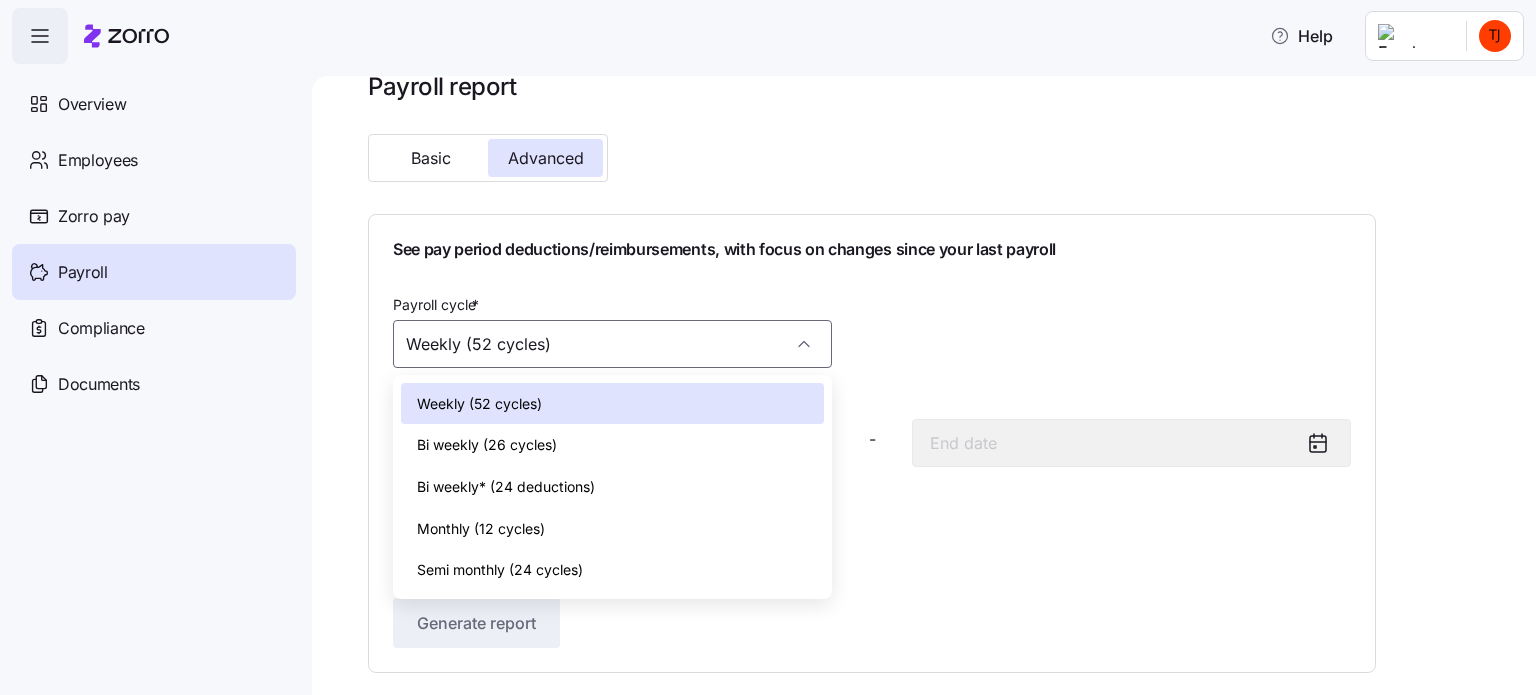 click on "Weekly (52 cycles)" at bounding box center [479, 404] 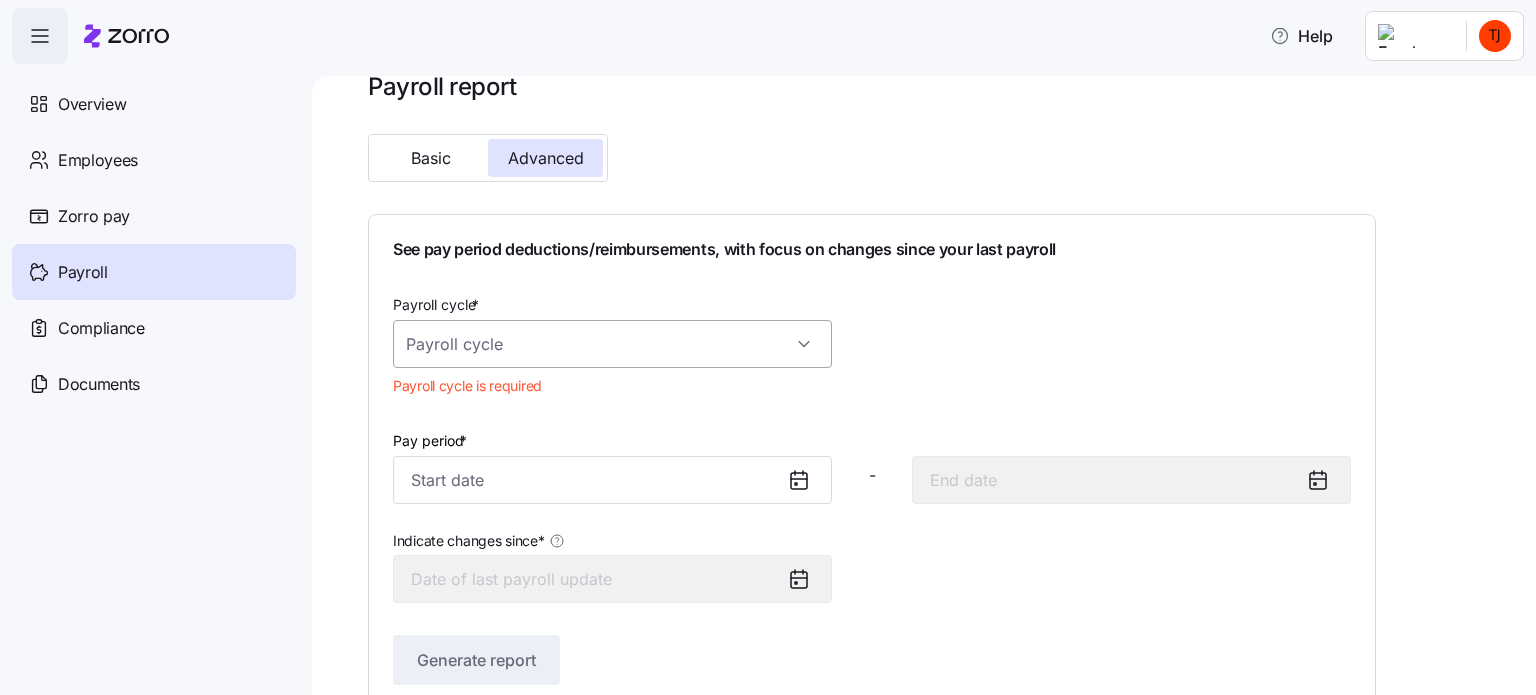 click on "Payroll cycle  *" at bounding box center [612, 344] 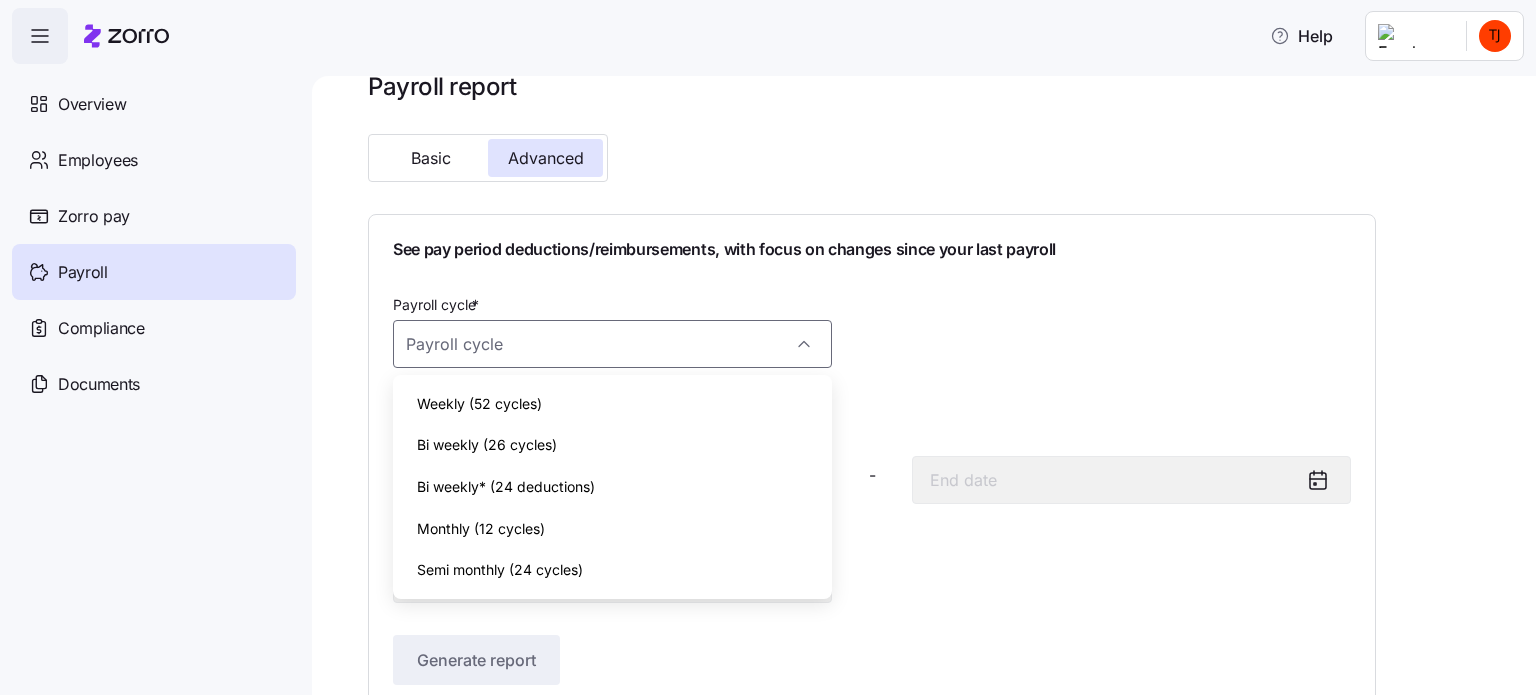 click on "Weekly (52 cycles)" at bounding box center (479, 404) 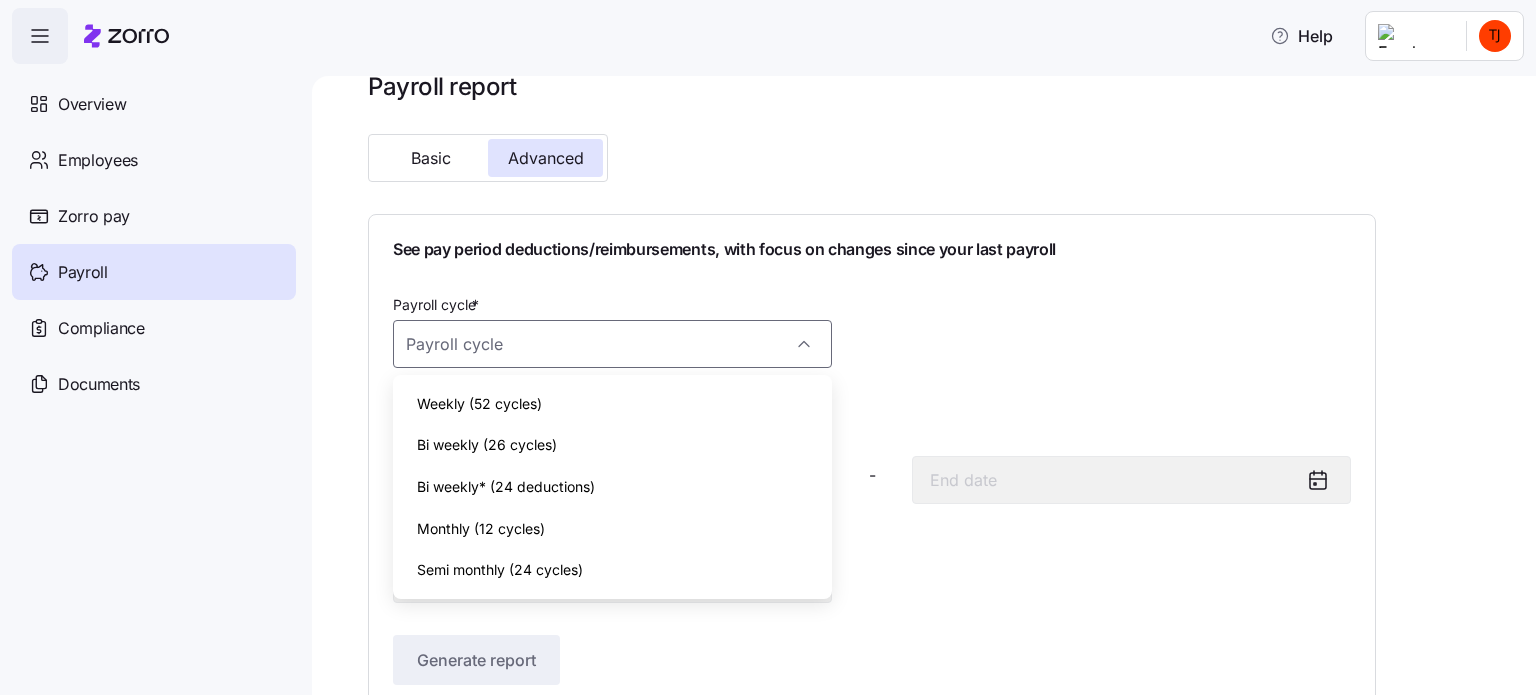 type on "Weekly (52 cycles)" 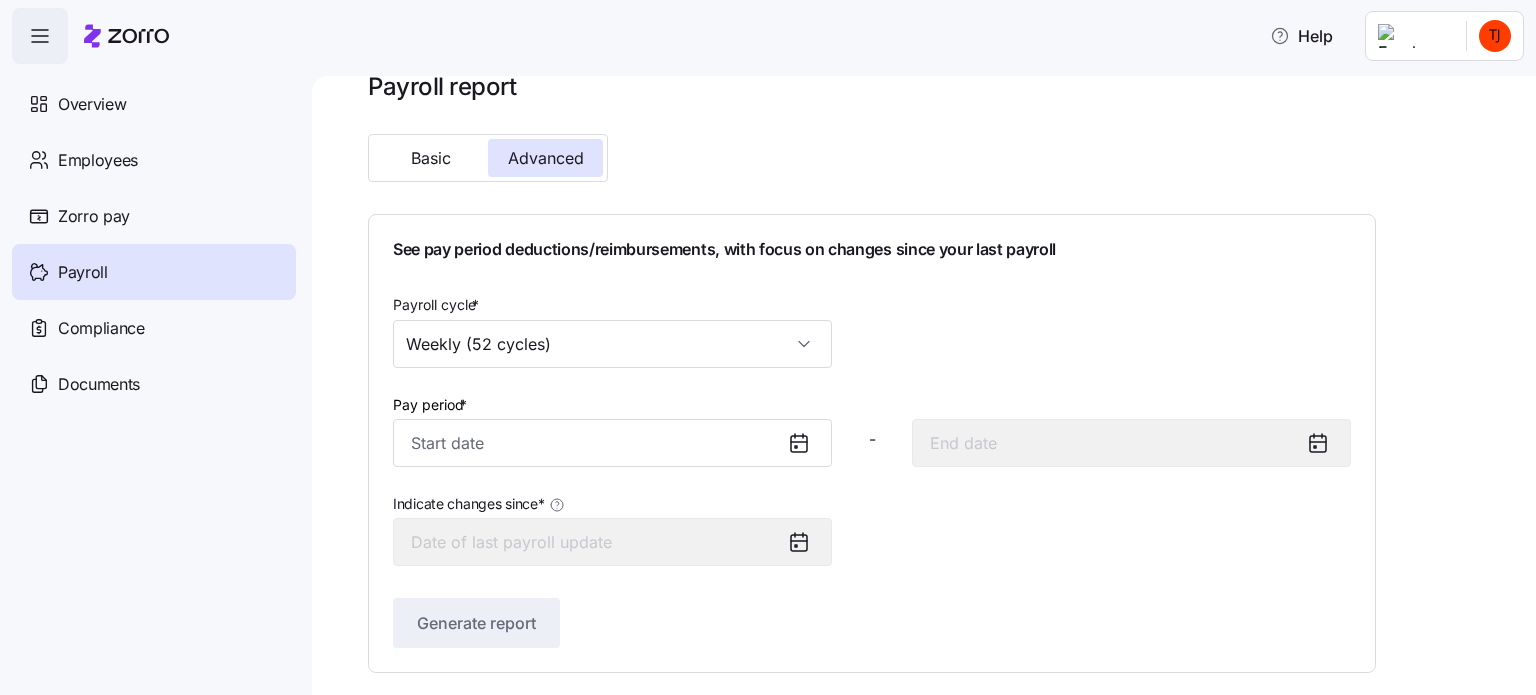 click 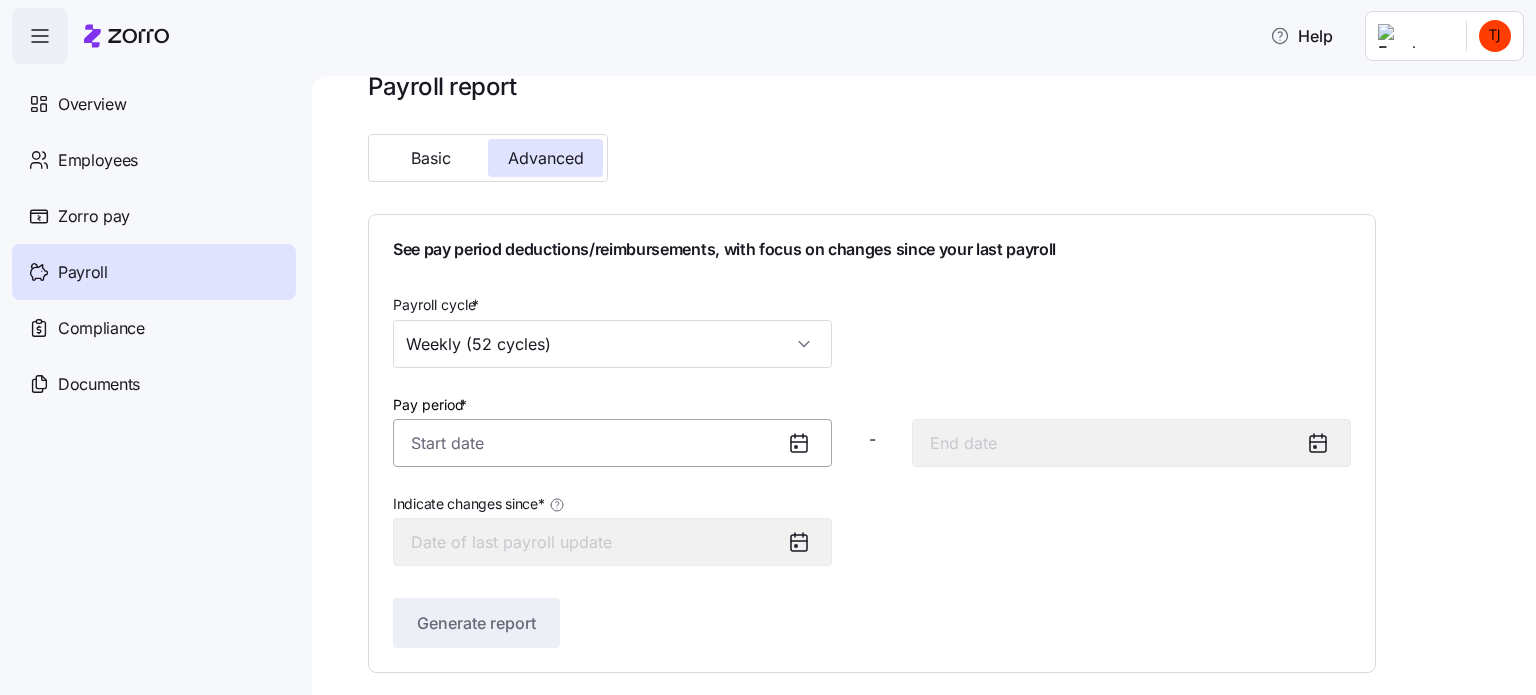 click on "Pay period  *" at bounding box center [612, 443] 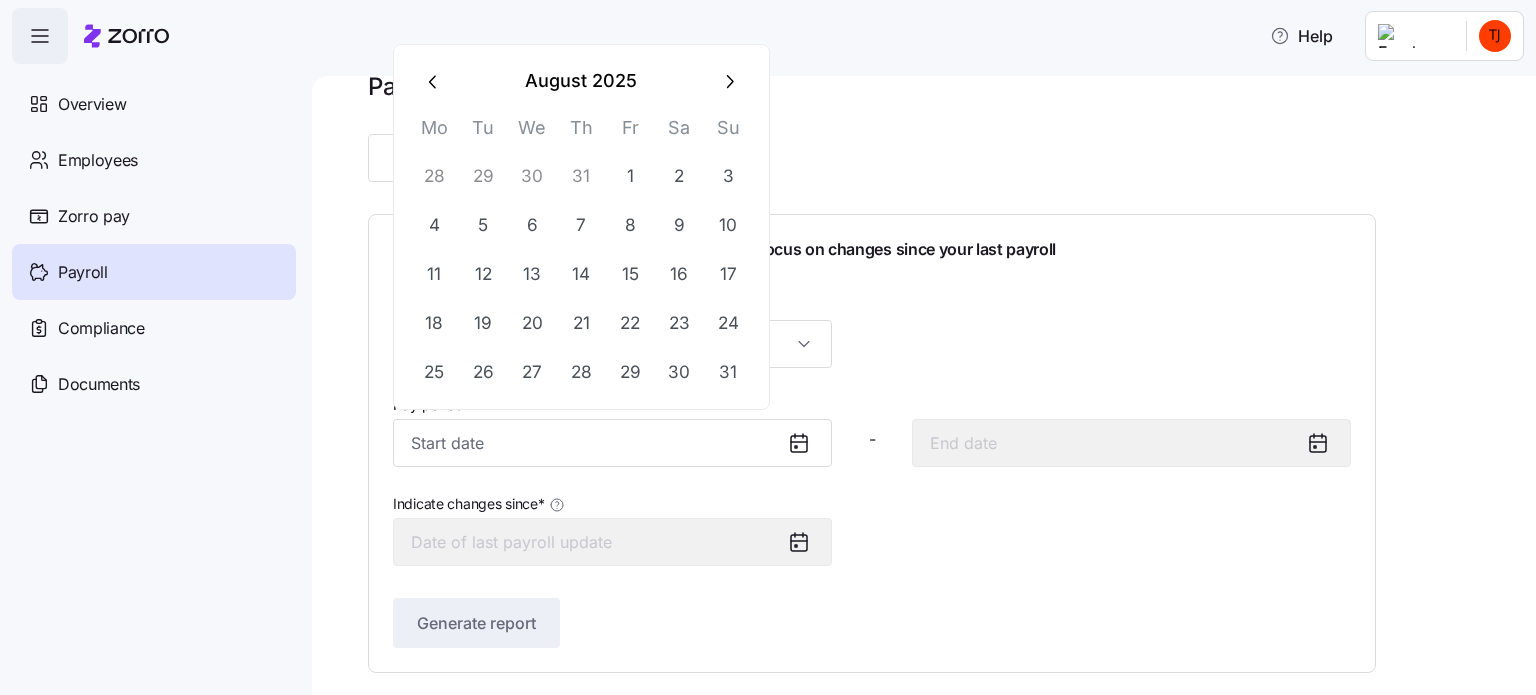 click 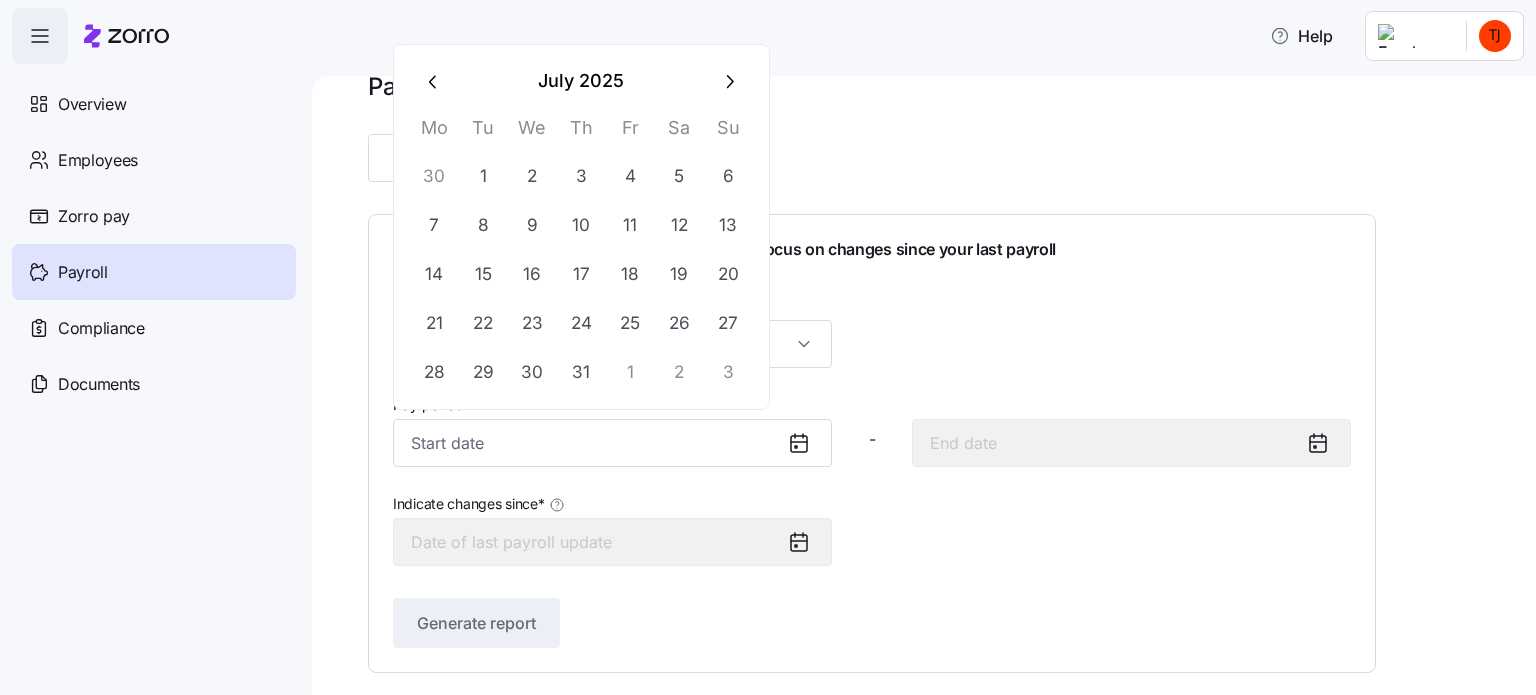 click 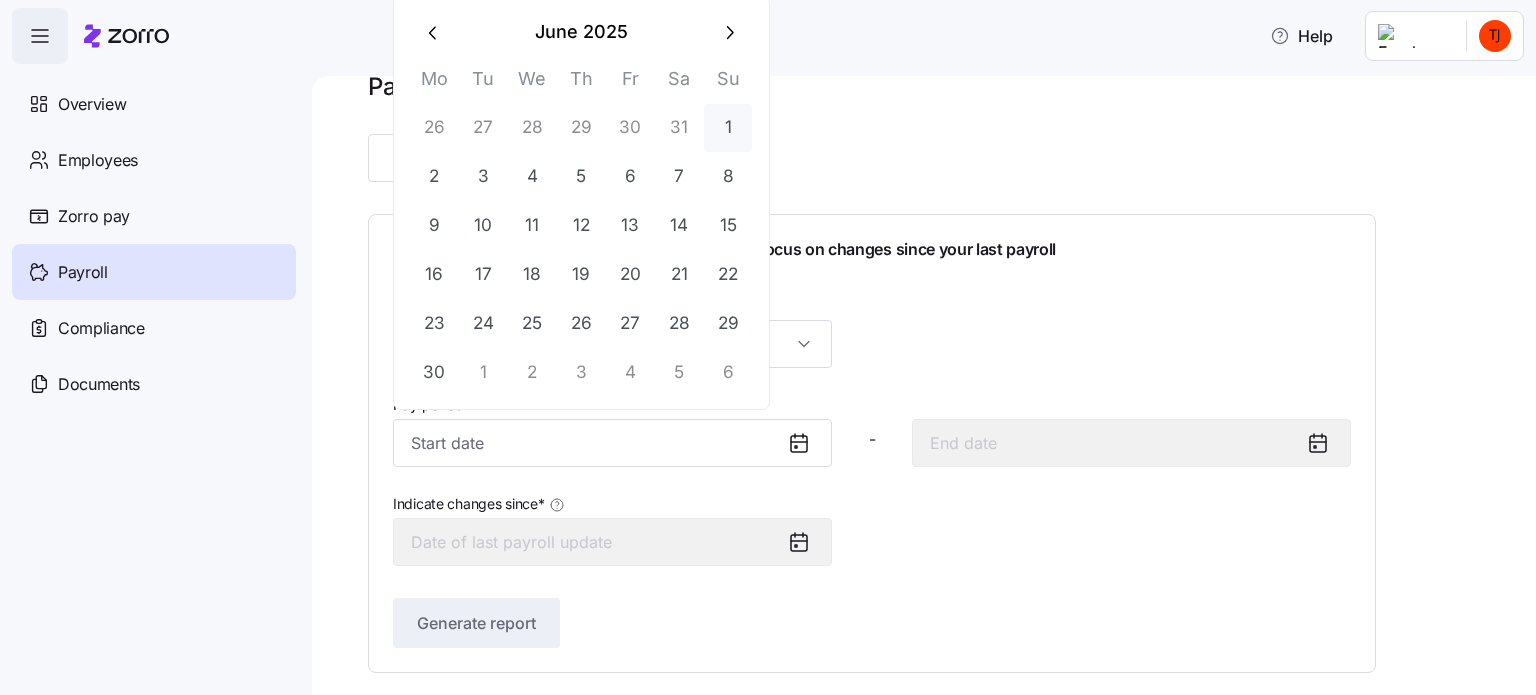 click on "1" at bounding box center (728, 128) 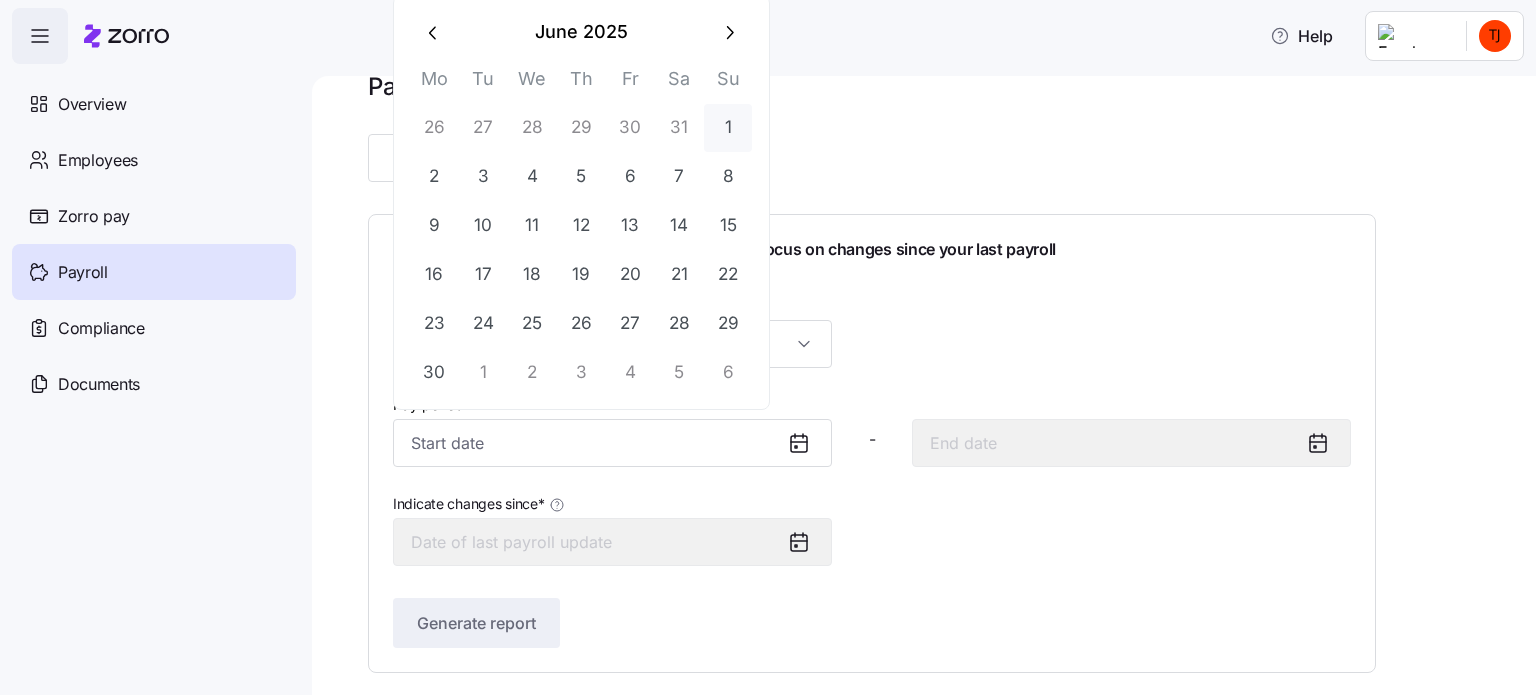 type on "[MONTH] [NUMBER], [YEAR]" 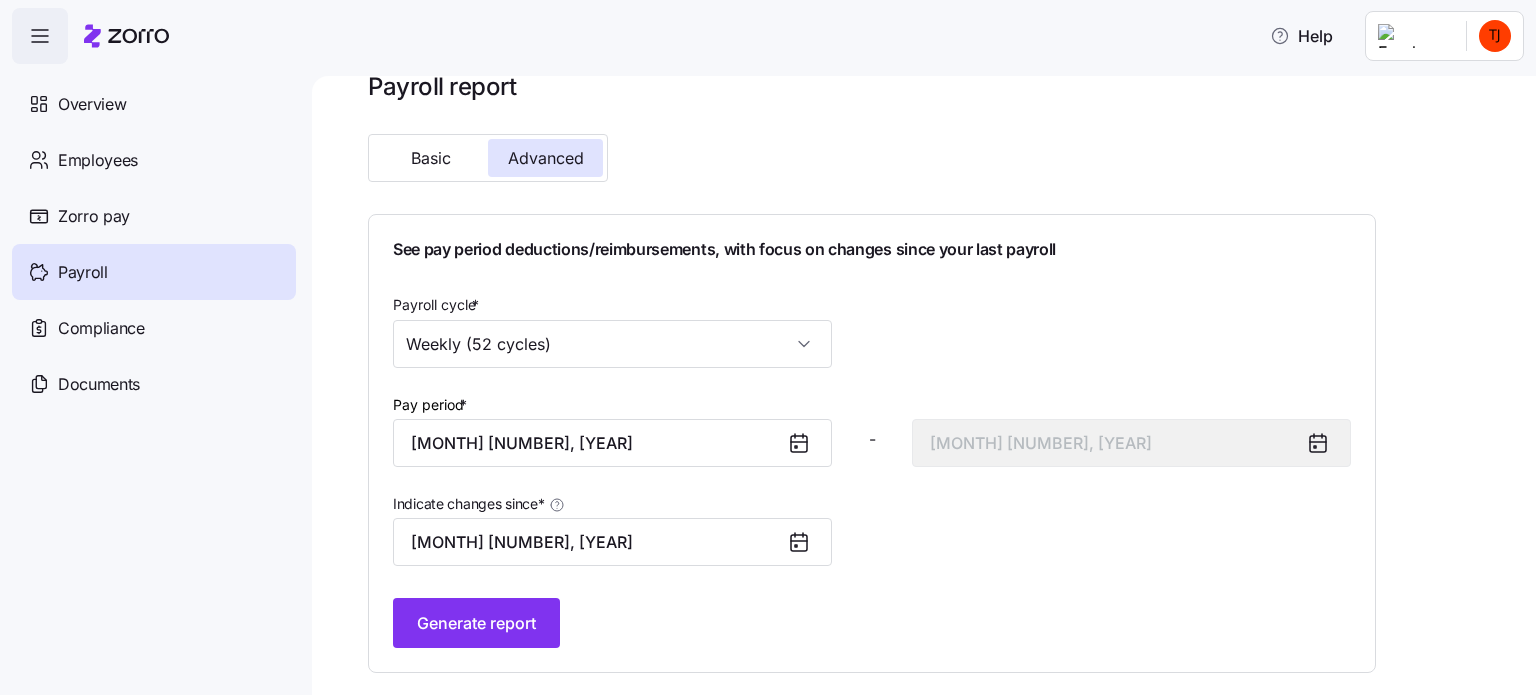 click 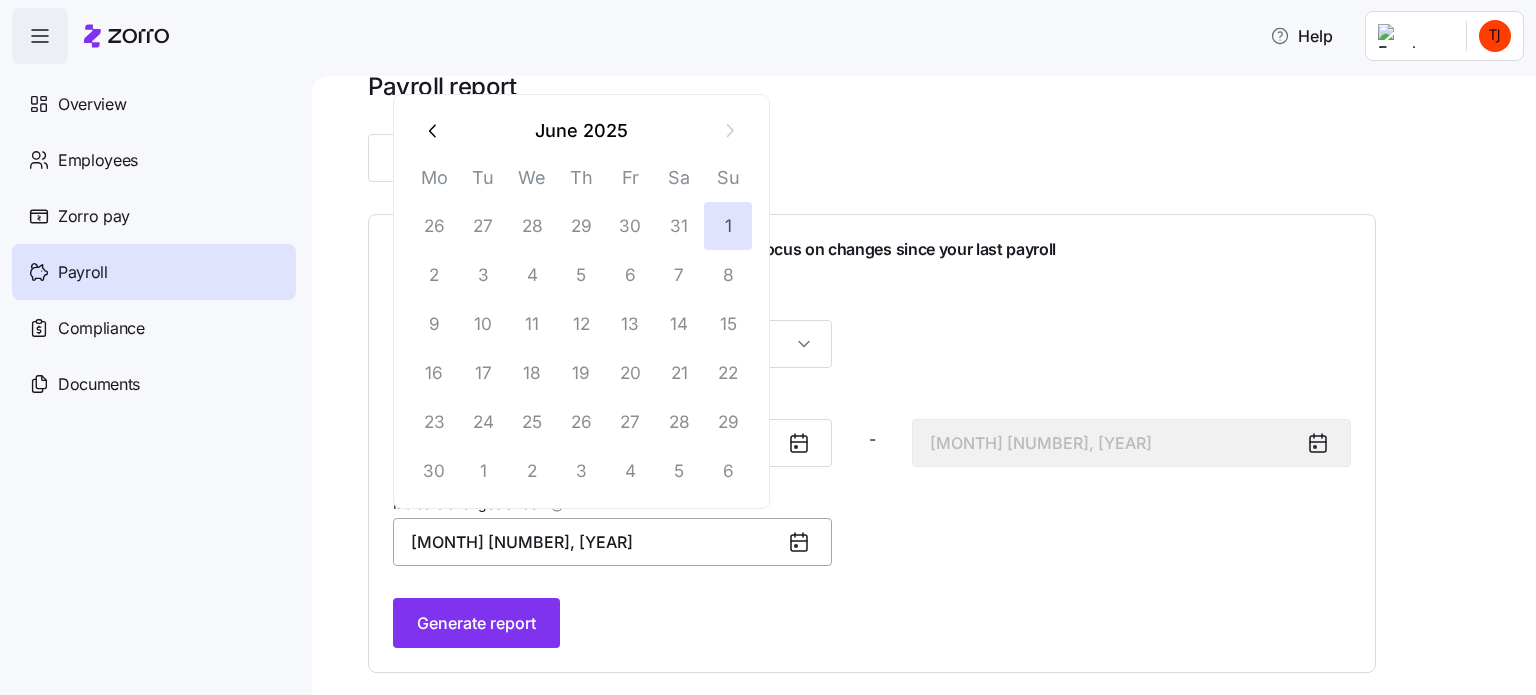 click on "[MONTH] [NUMBER], [YEAR]" at bounding box center [612, 542] 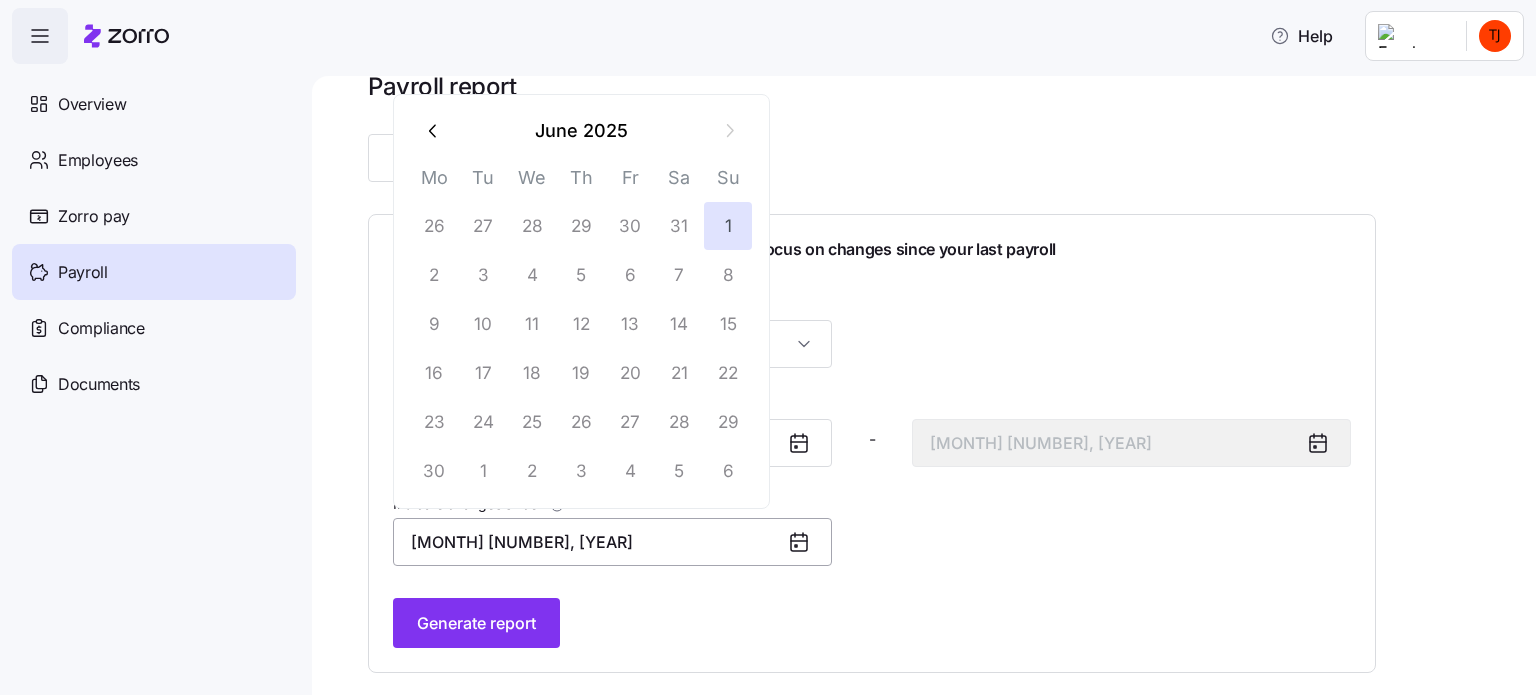 click on "[MONTH] [NUMBER], [YEAR]" at bounding box center [612, 542] 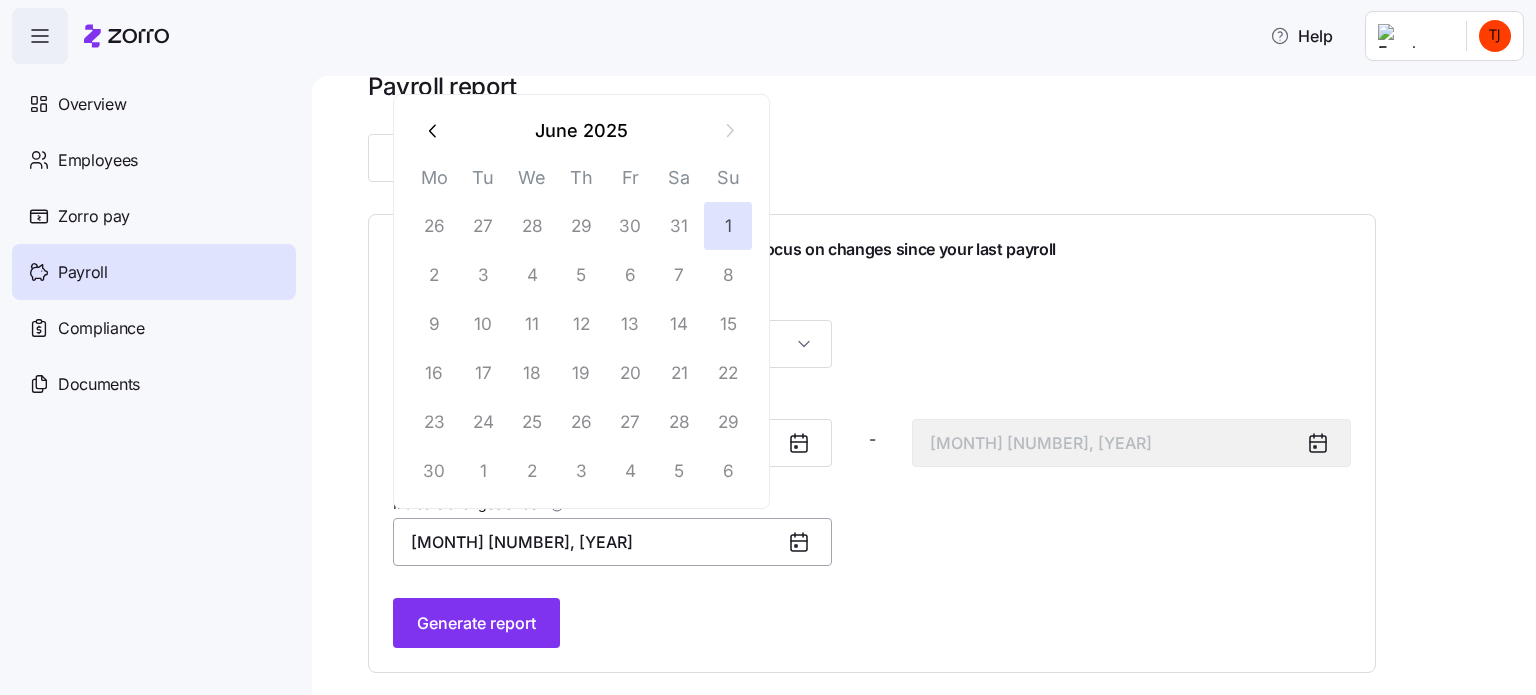 click on "[MONTH] [NUMBER], [YEAR]" at bounding box center [612, 542] 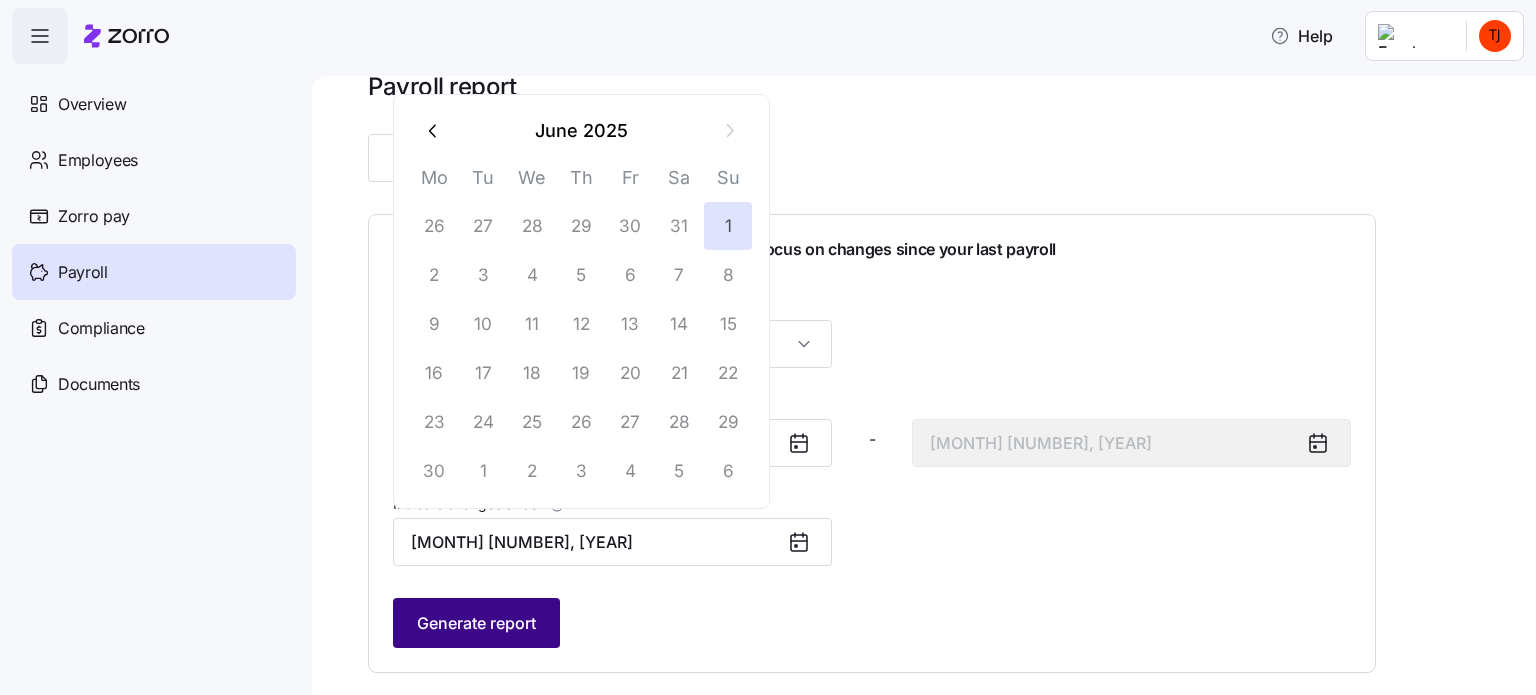 type 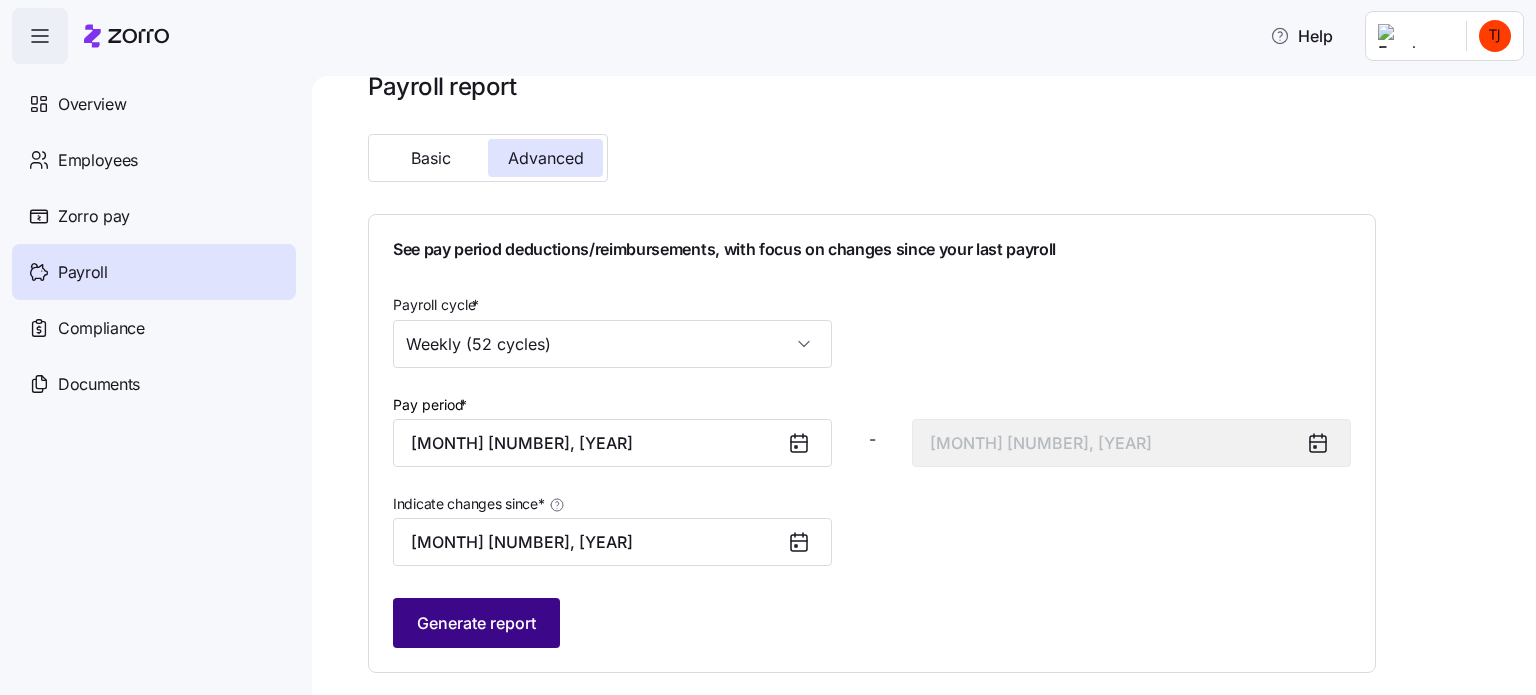 click on "Generate report" at bounding box center (476, 623) 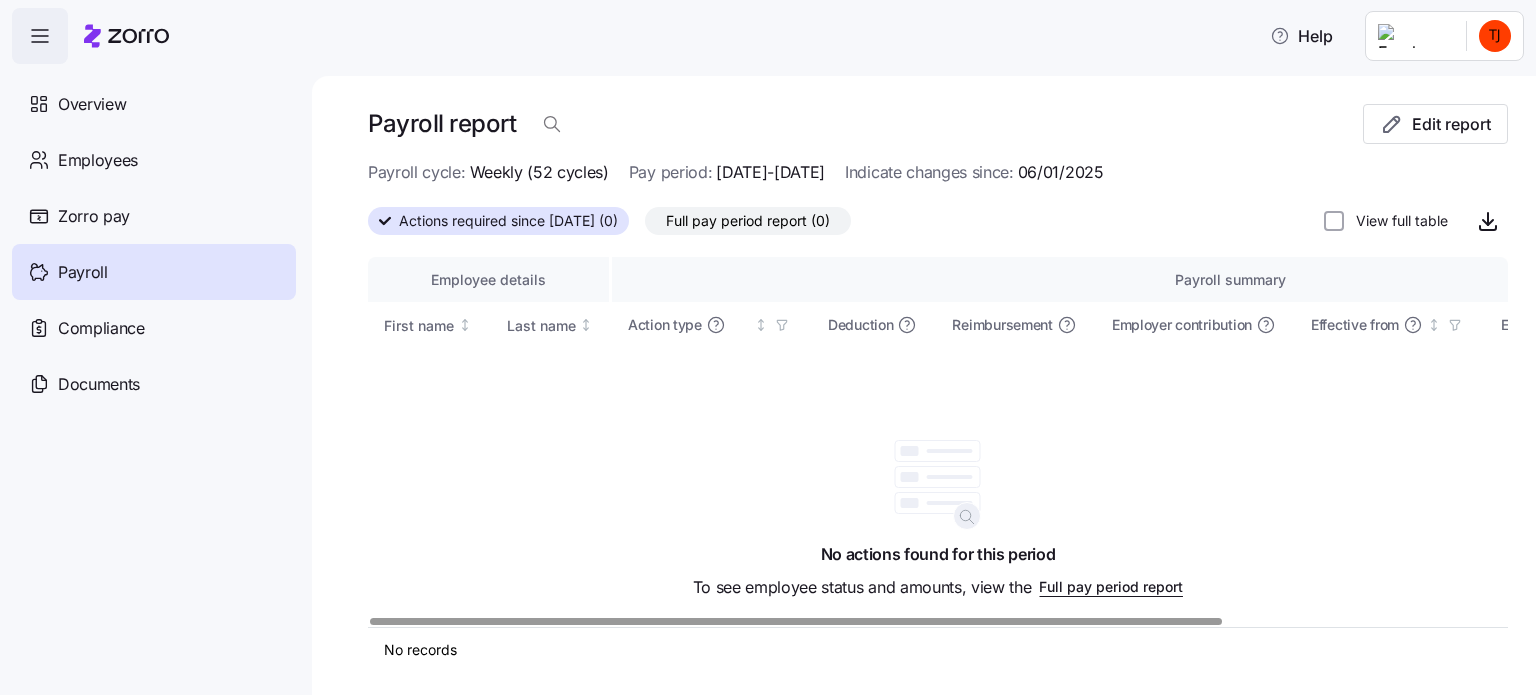 scroll, scrollTop: 4, scrollLeft: 0, axis: vertical 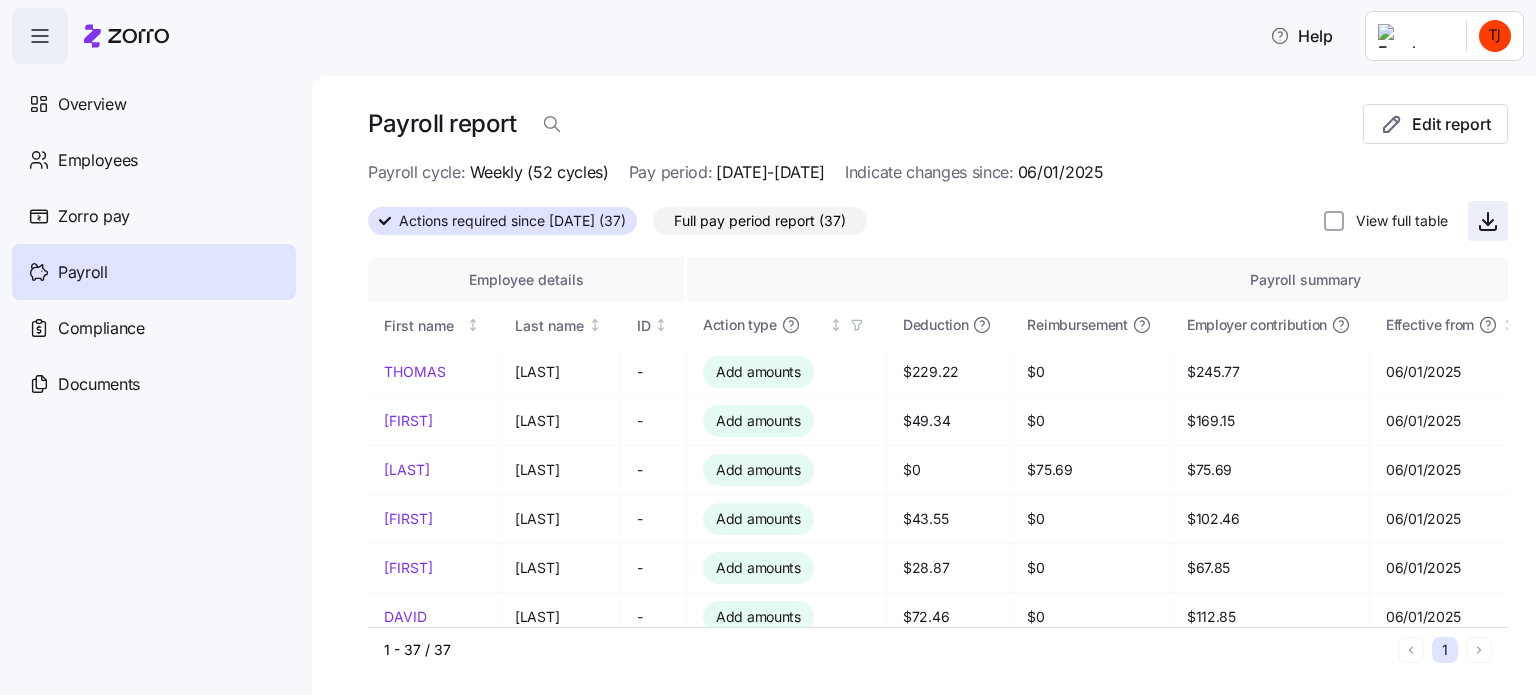 click 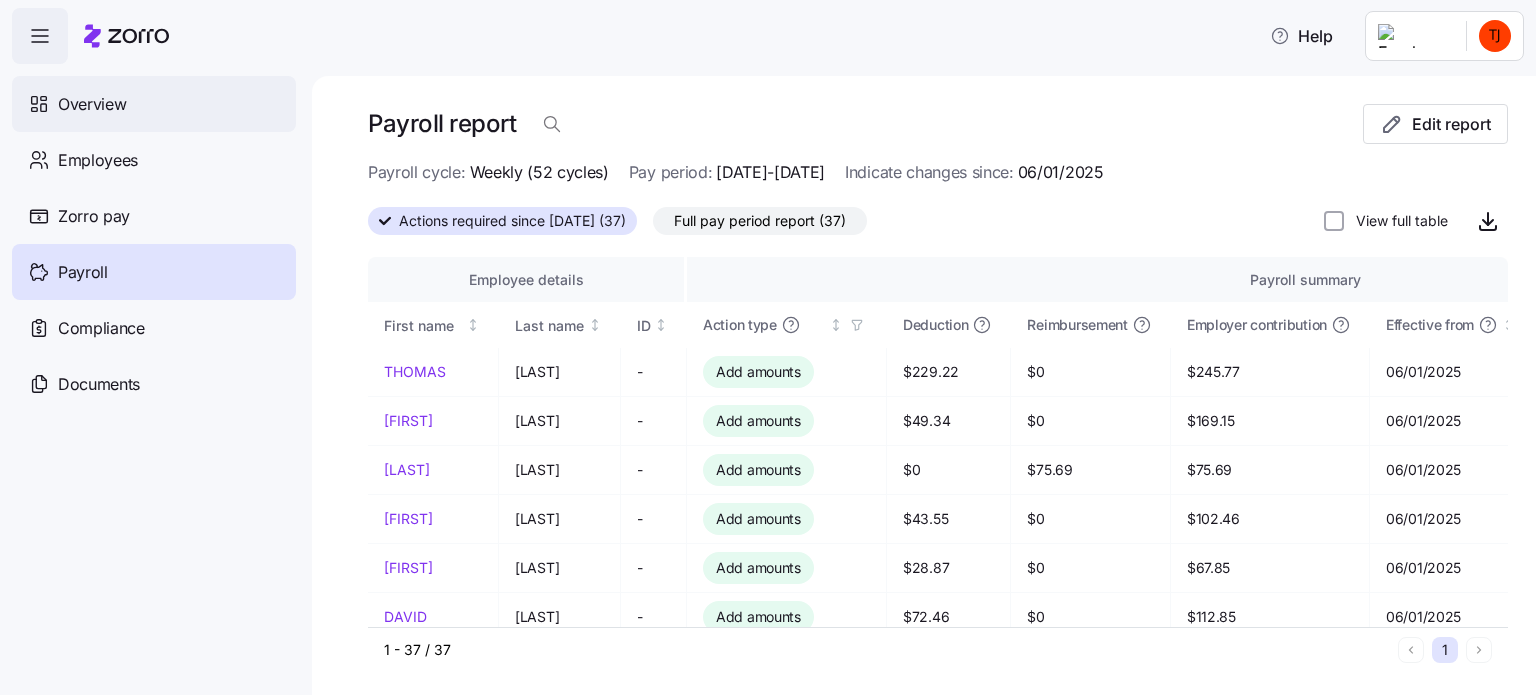 click on "Overview" at bounding box center [92, 104] 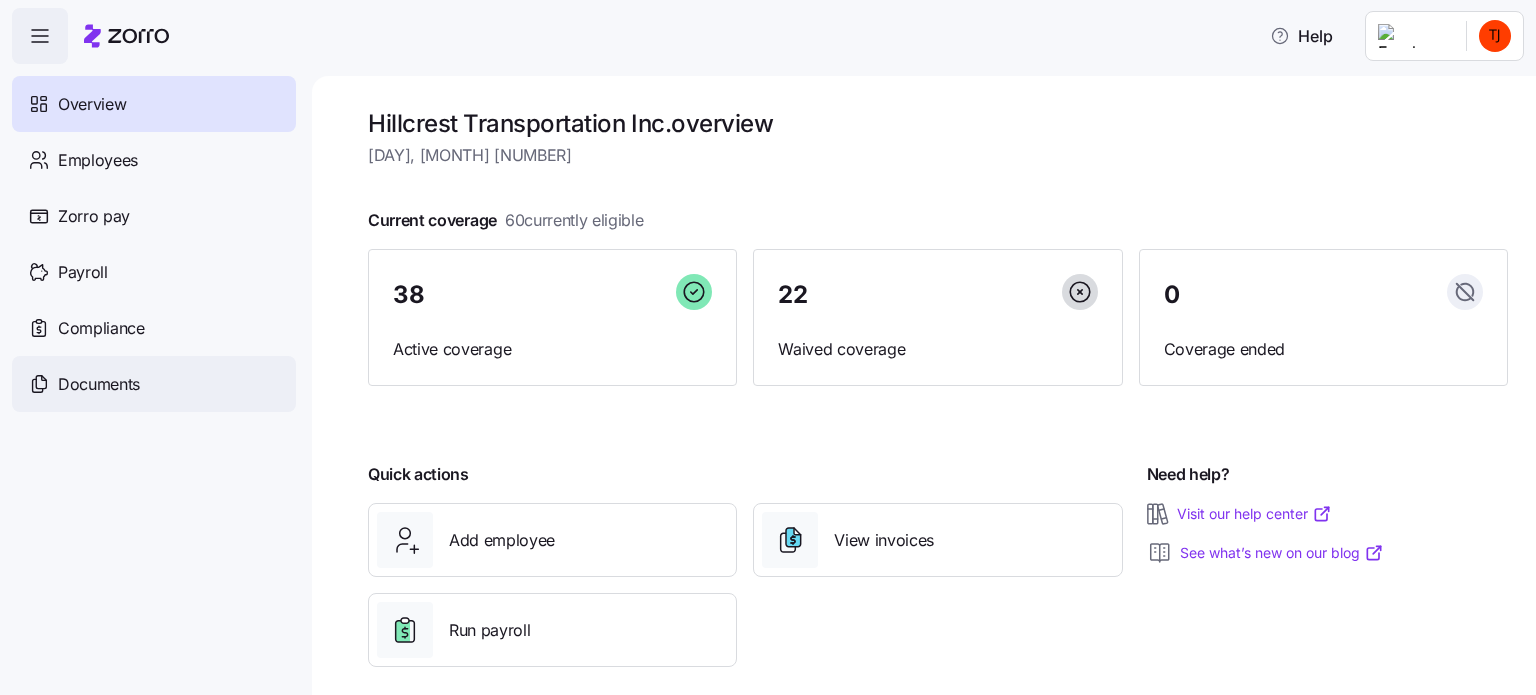click on "Documents" at bounding box center [99, 384] 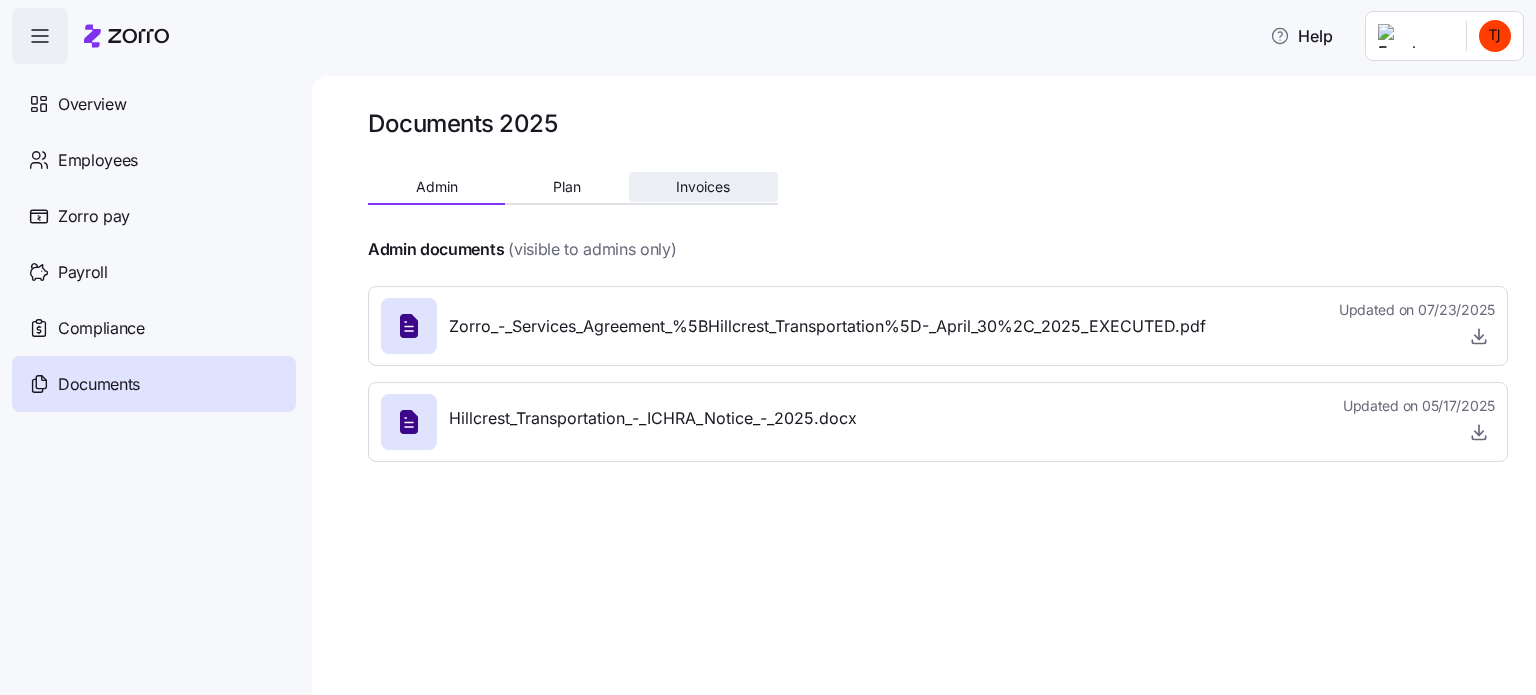click on "Invoices" at bounding box center (703, 187) 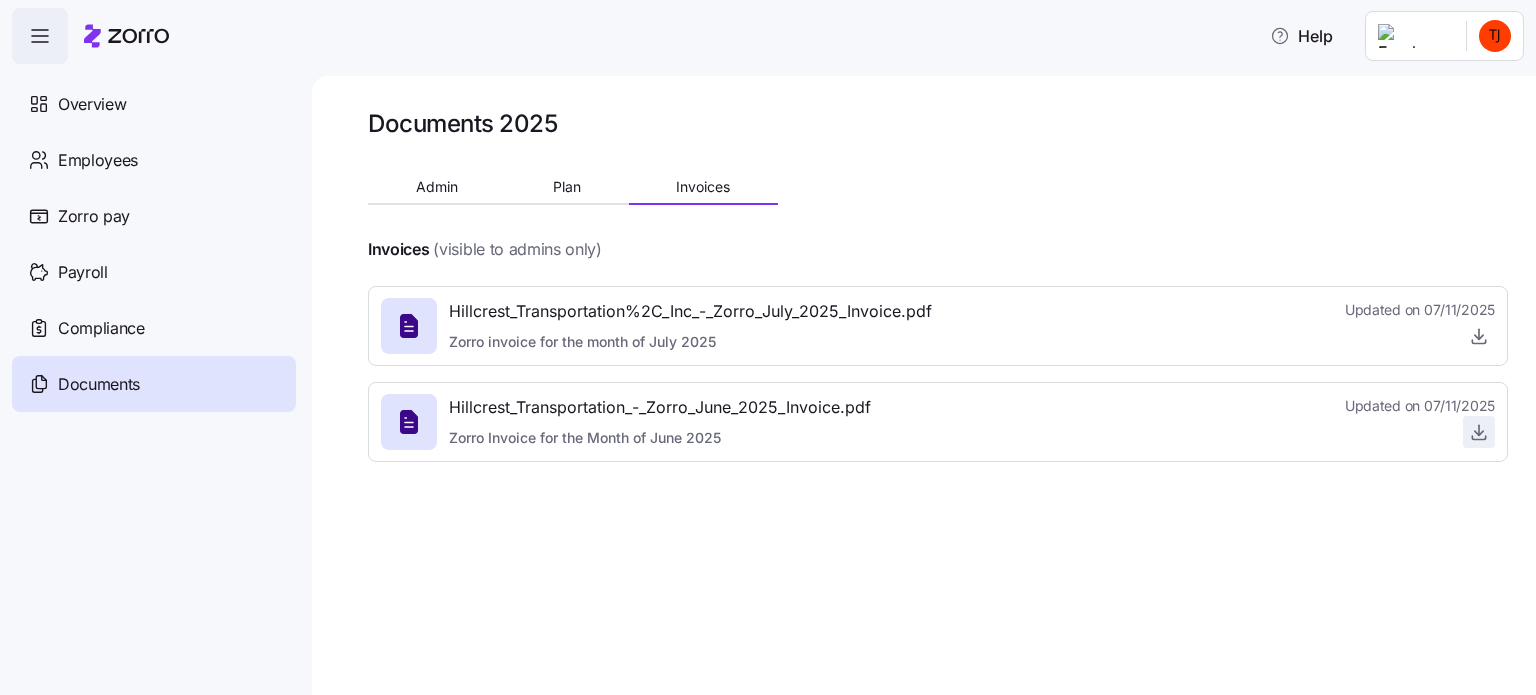 click 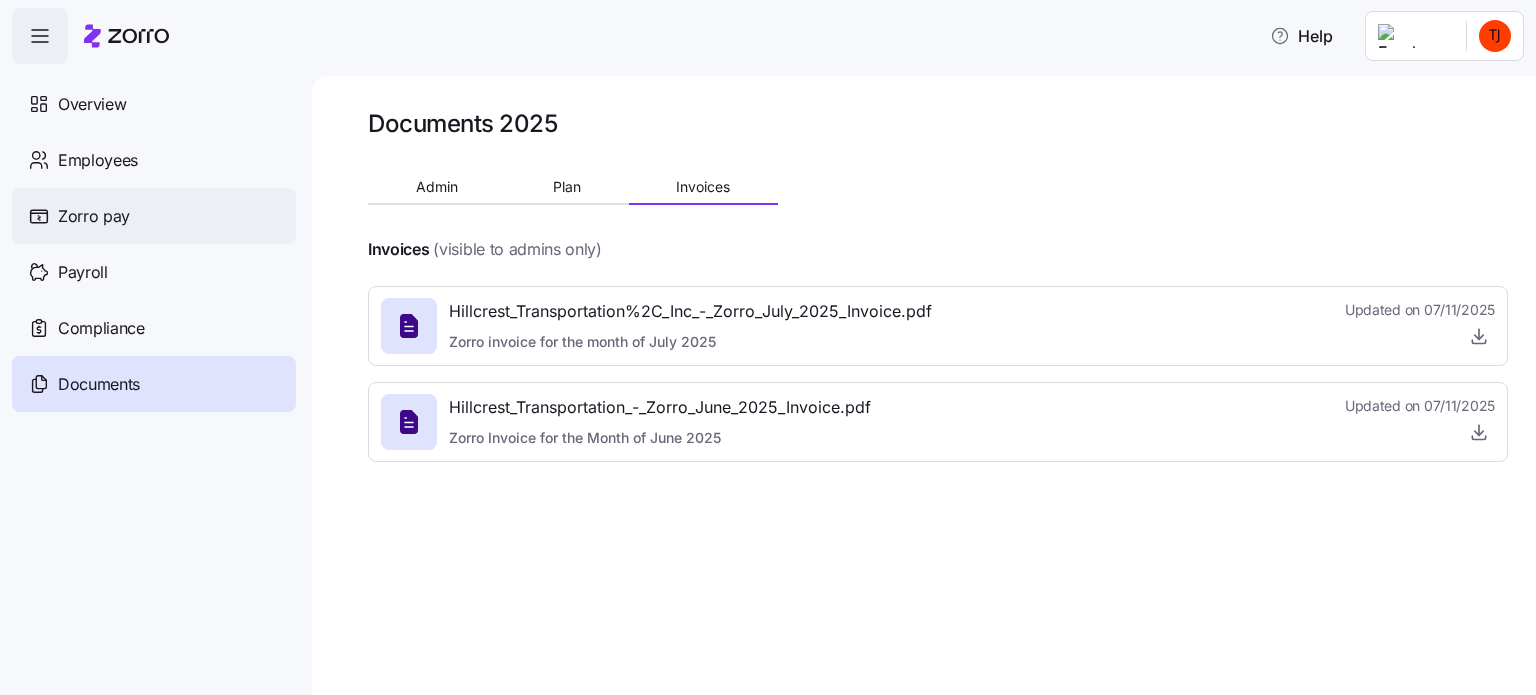 click on "Zorro pay" at bounding box center [94, 216] 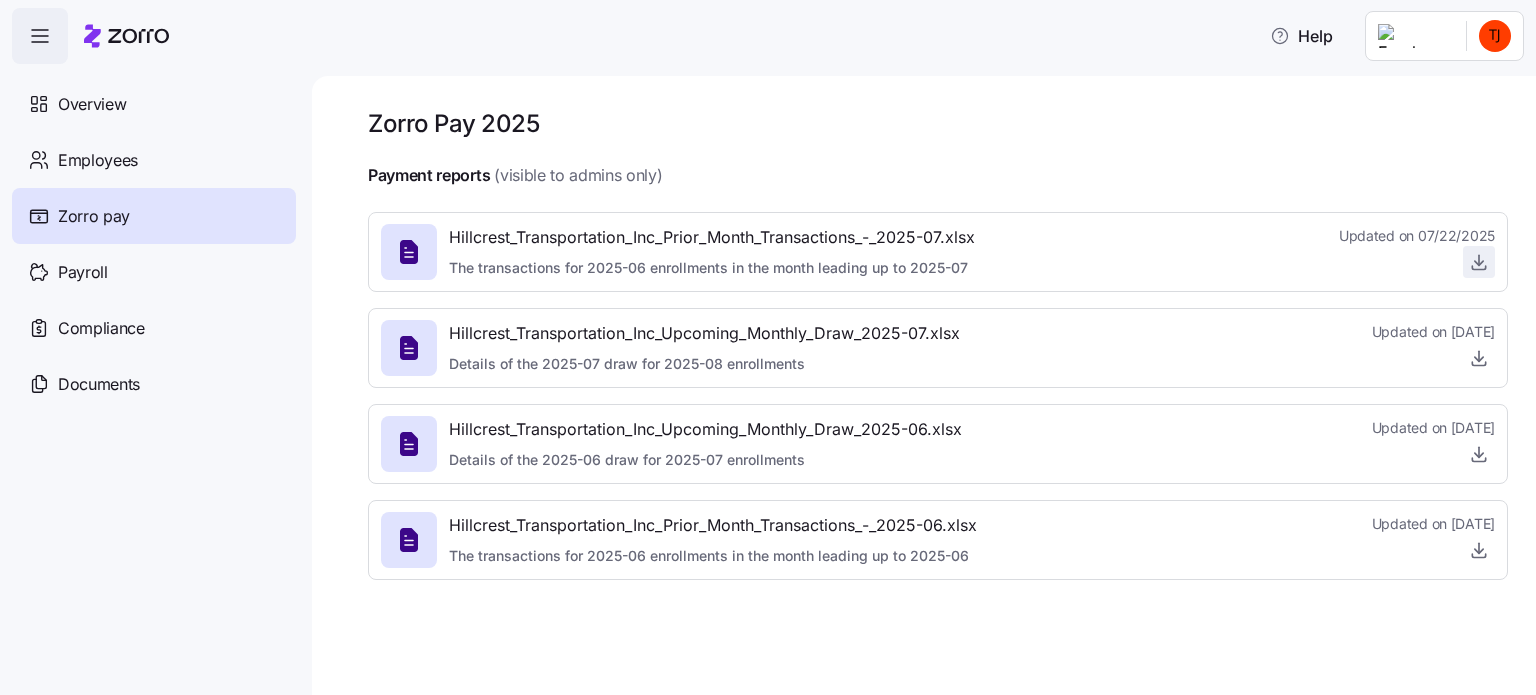click 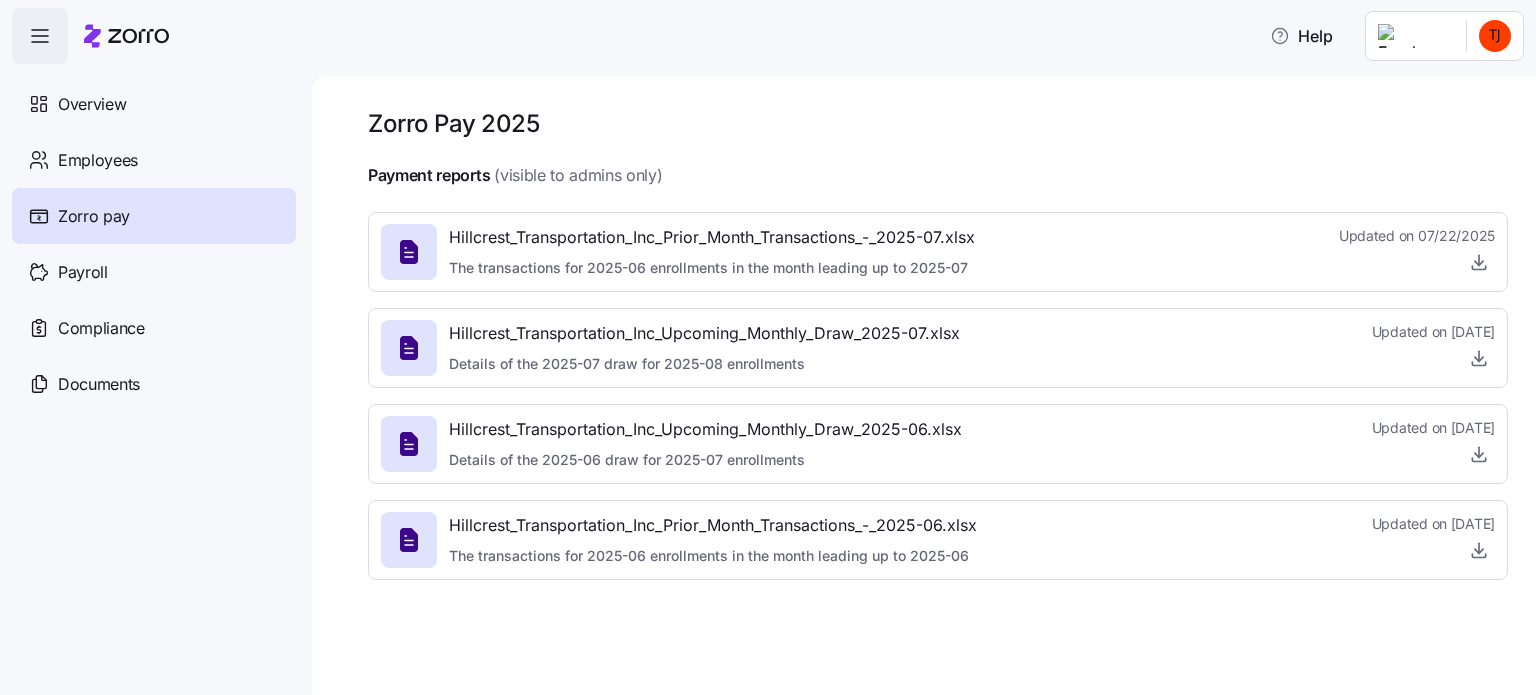 click at bounding box center [1433, 454] 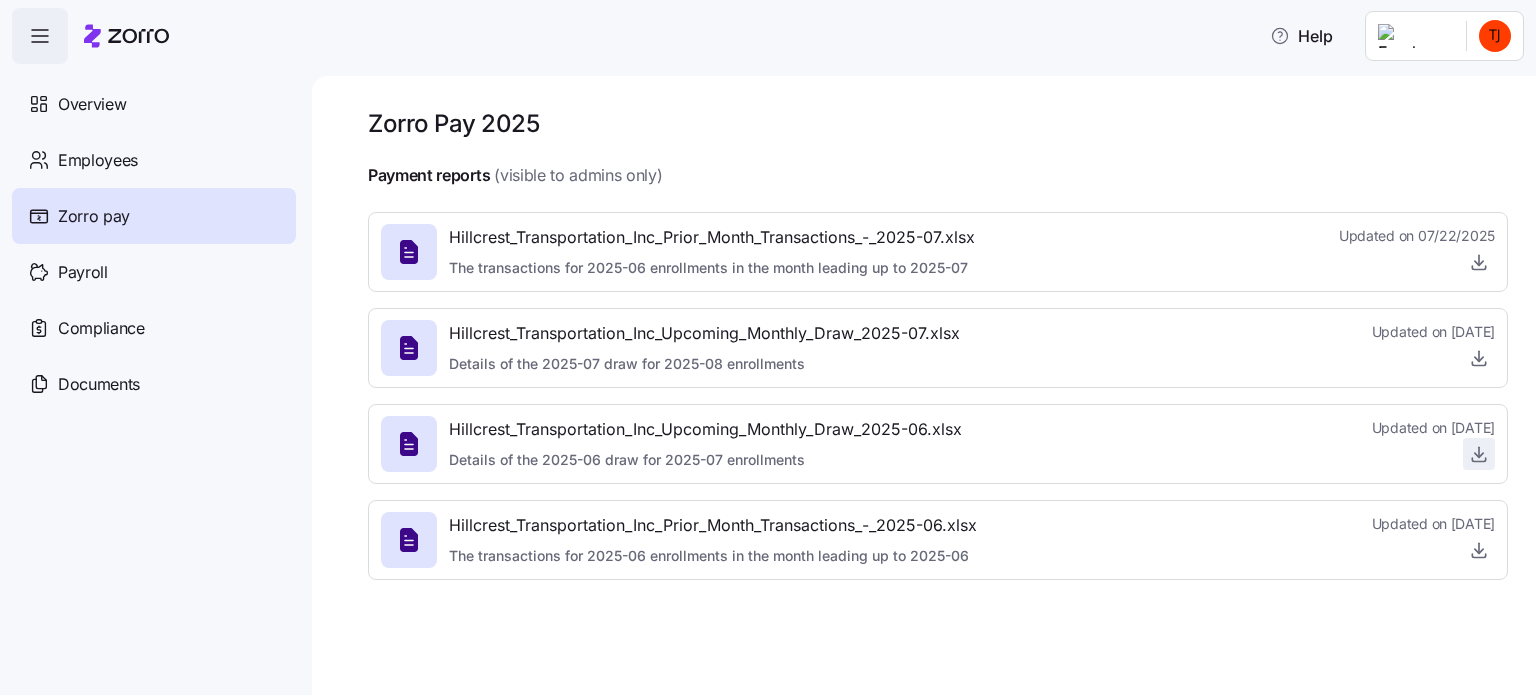 click 